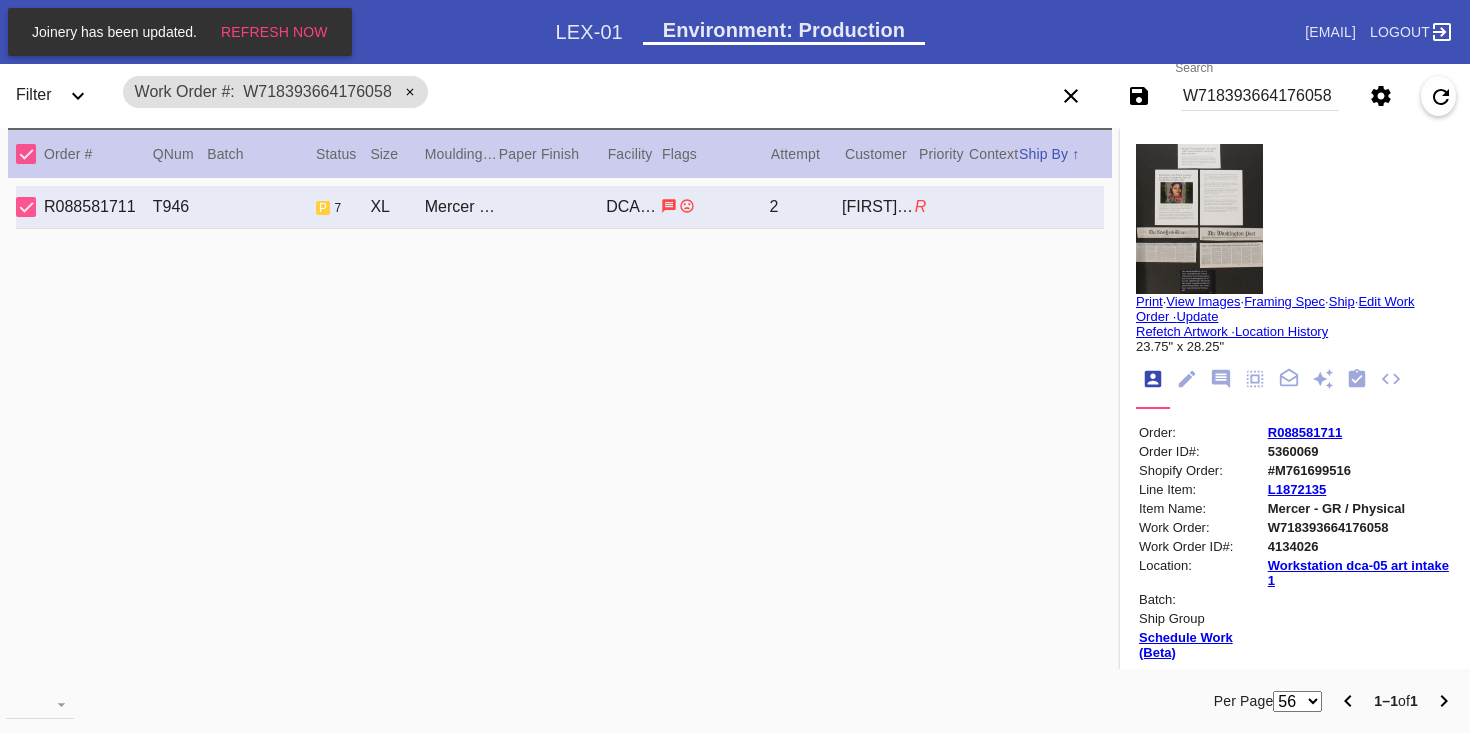 scroll, scrollTop: 0, scrollLeft: 0, axis: both 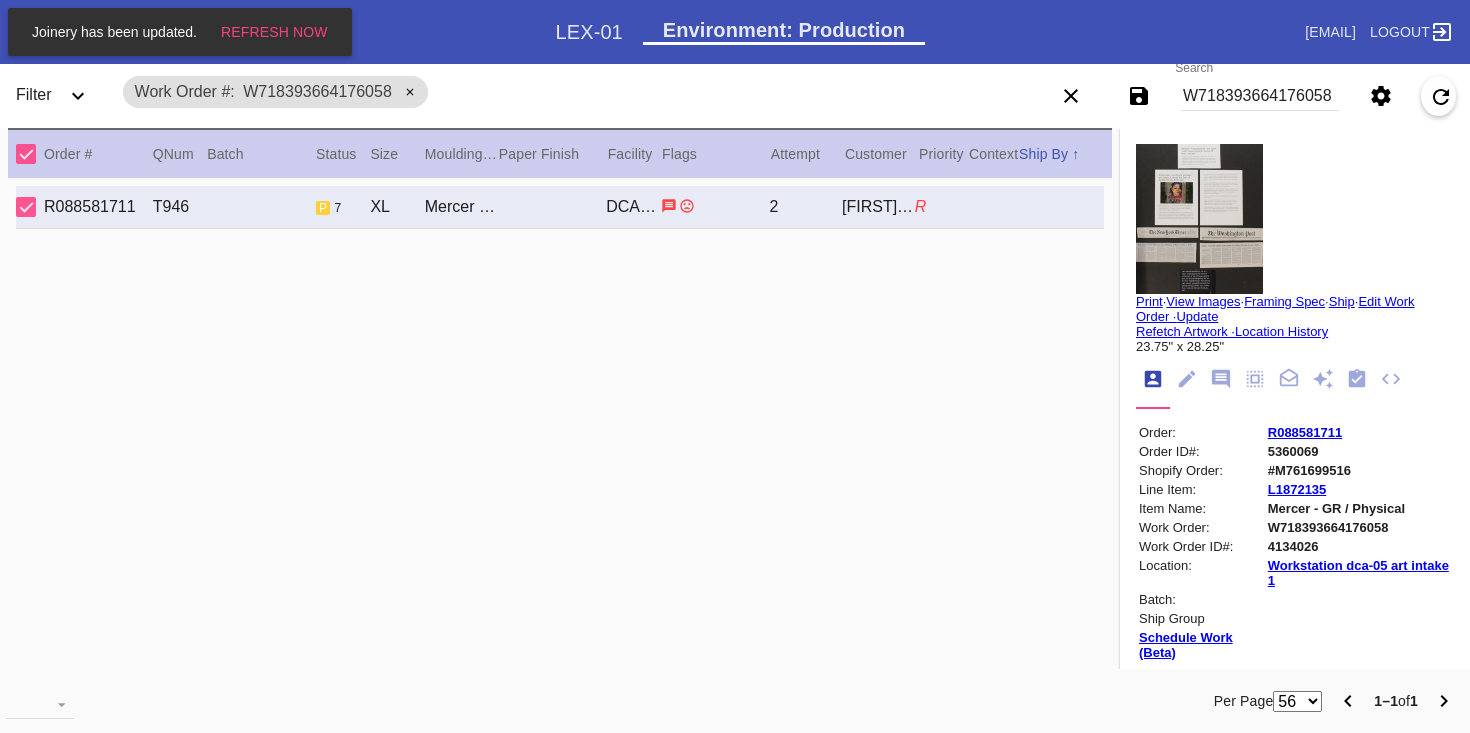 click on "#M761699516" at bounding box center [1359, 470] 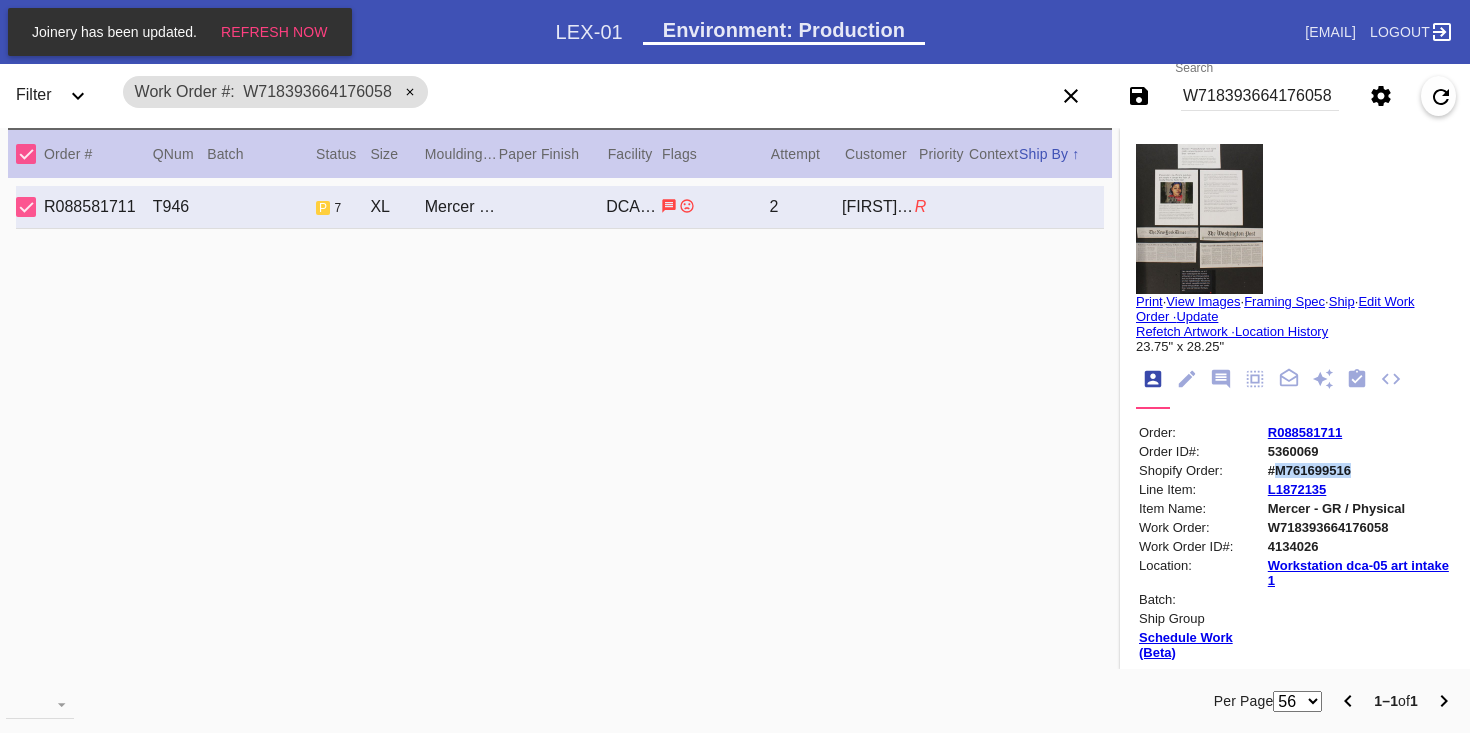 click on "#M761699516" at bounding box center [1359, 470] 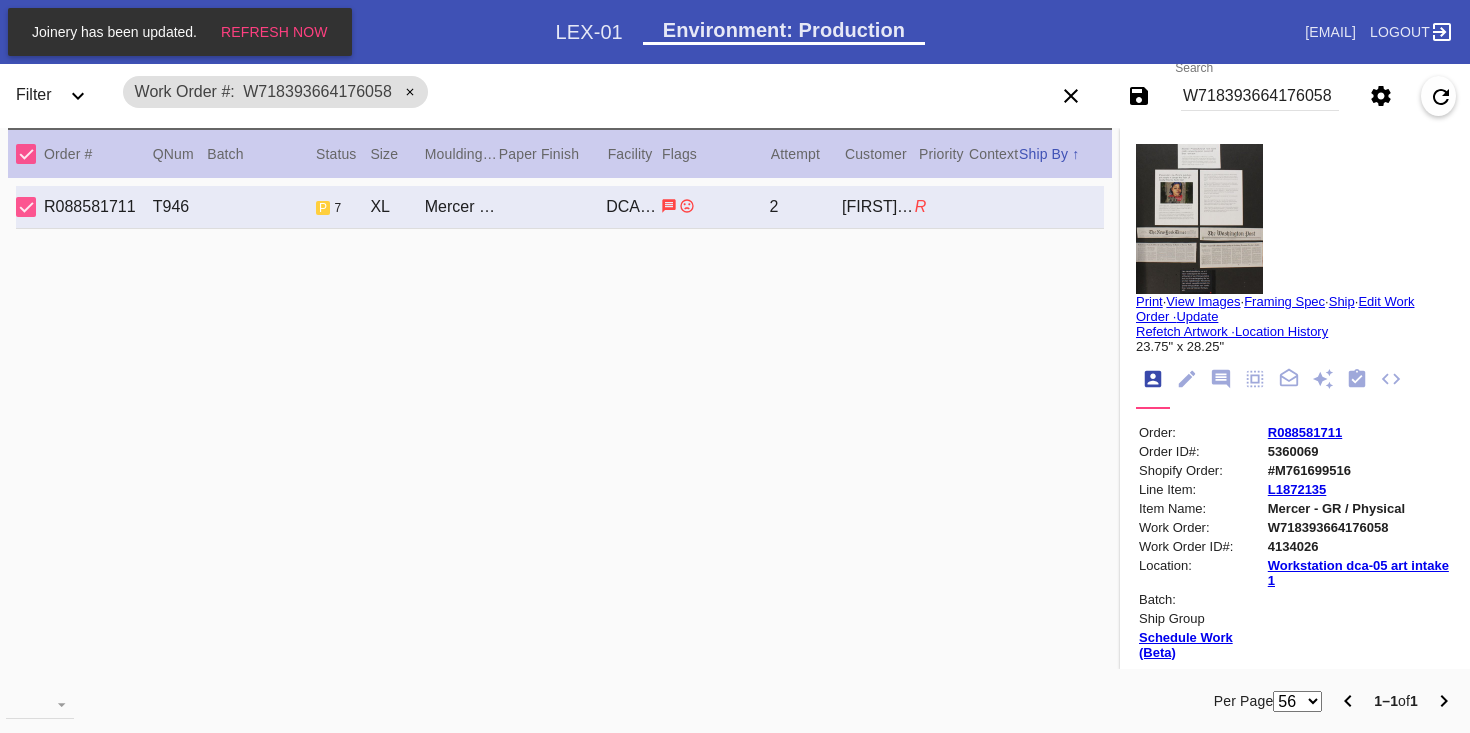 click on "W718393664176058" at bounding box center (1359, 527) 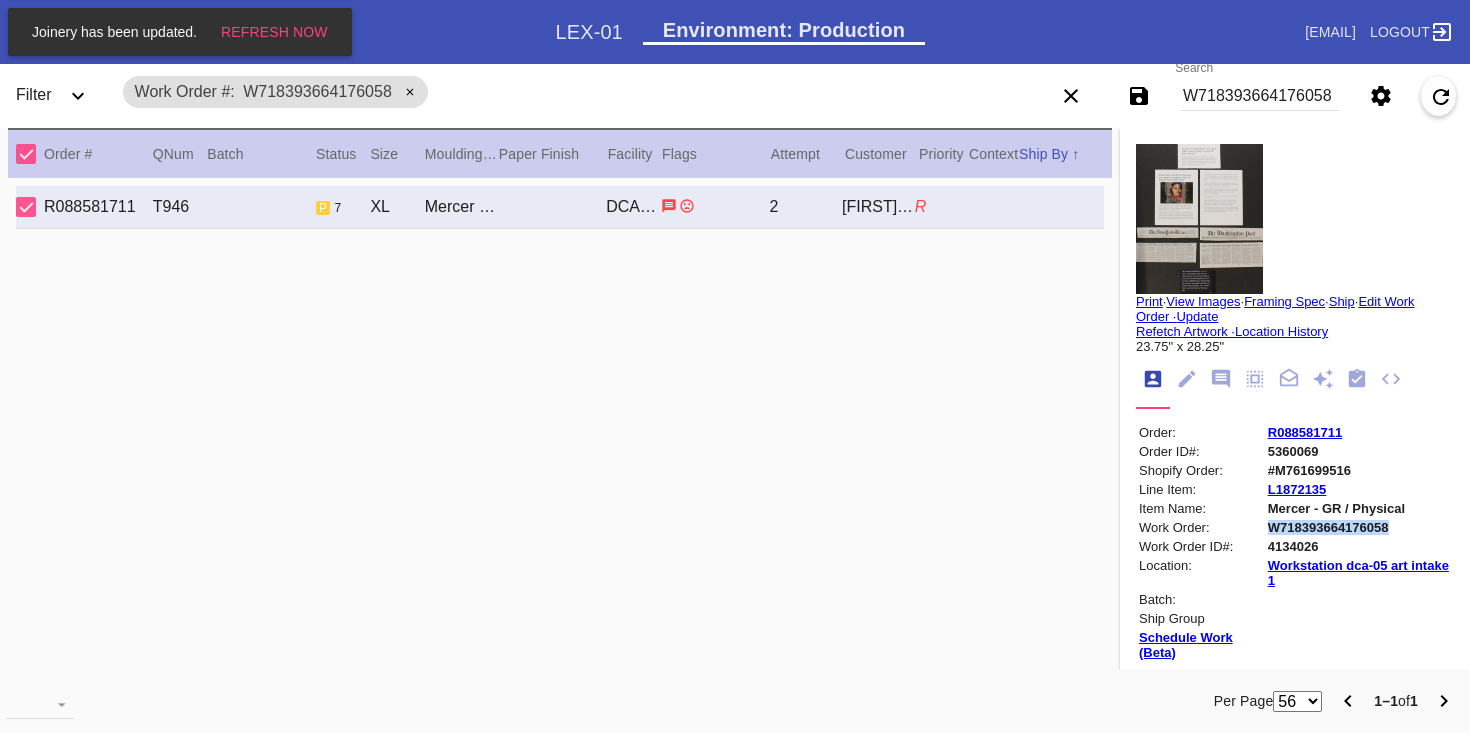 click on "W718393664176058" at bounding box center (1359, 527) 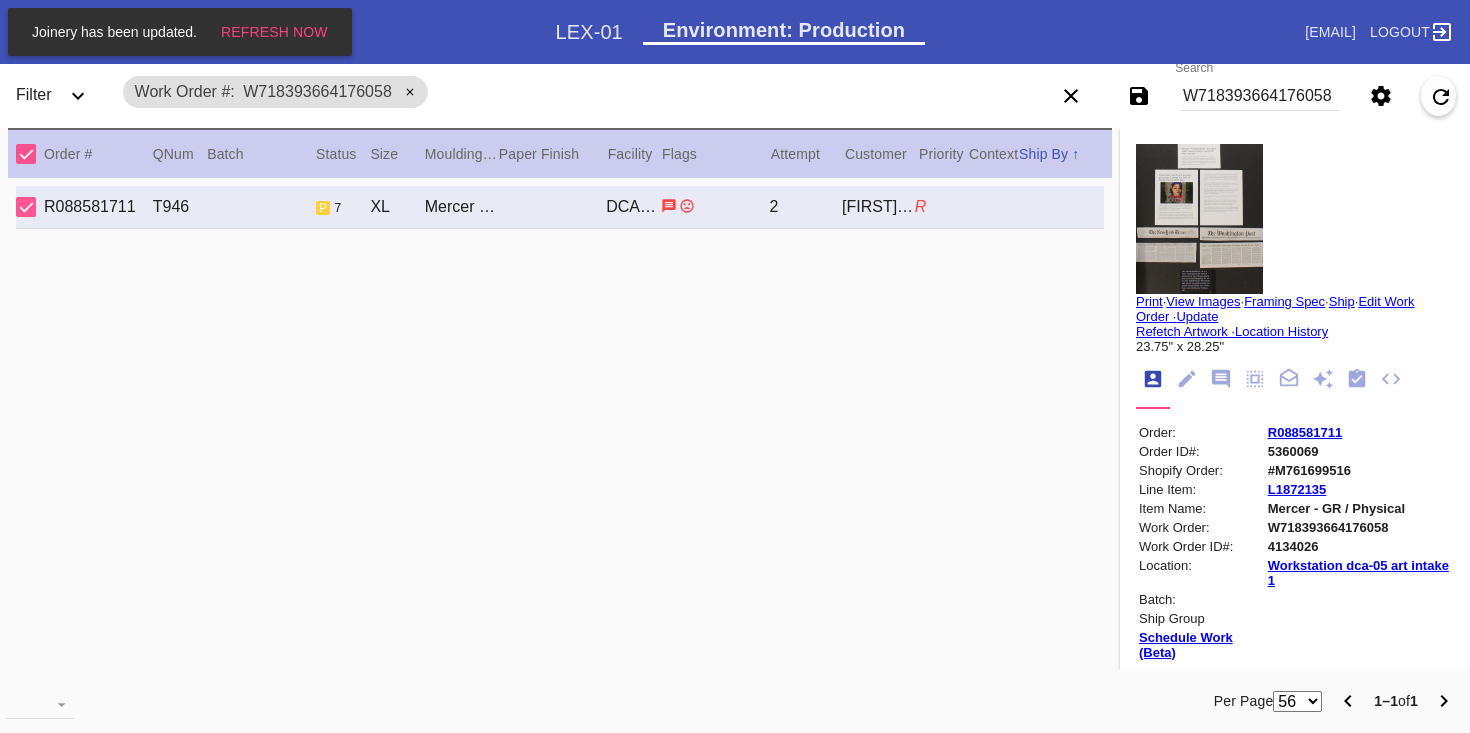 click on "#M761699516" at bounding box center (1359, 470) 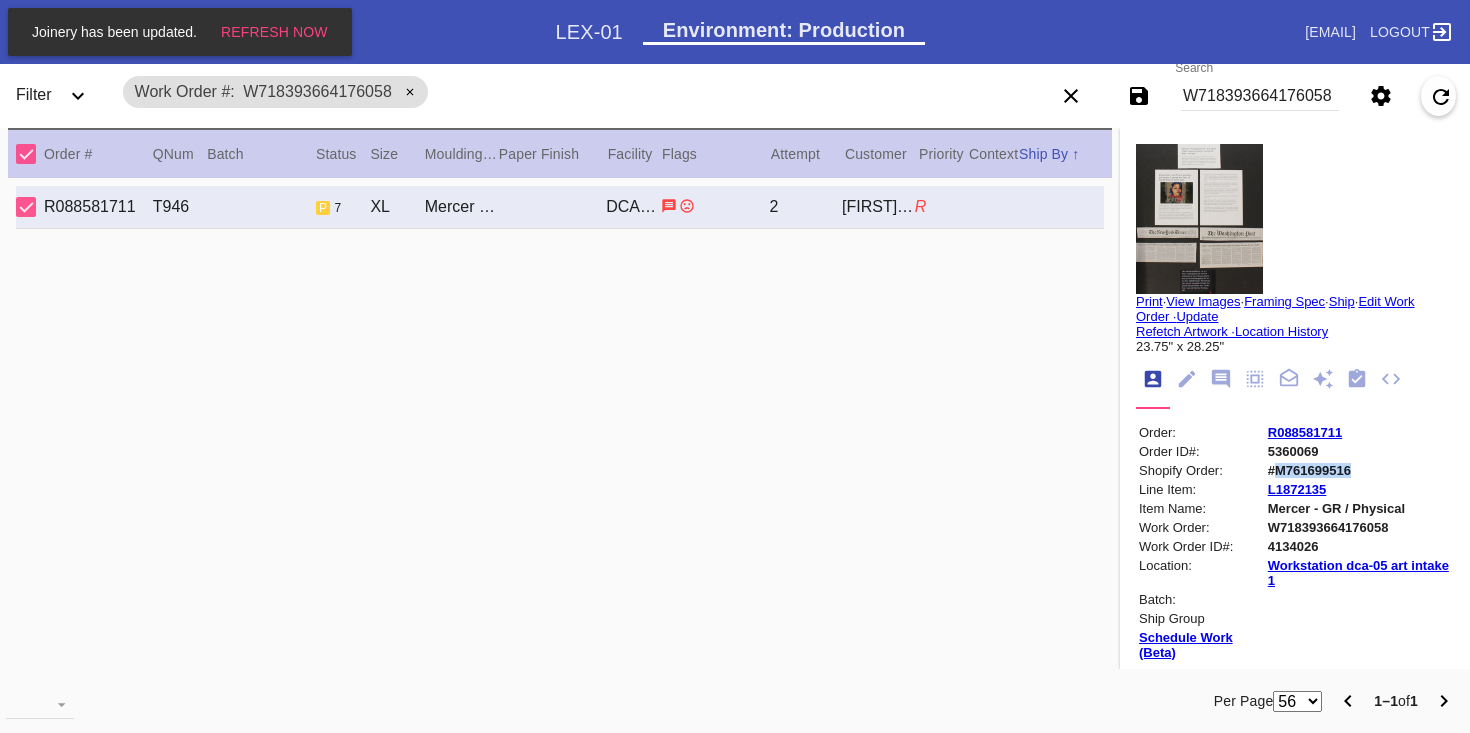 click on "#M761699516" at bounding box center [1359, 470] 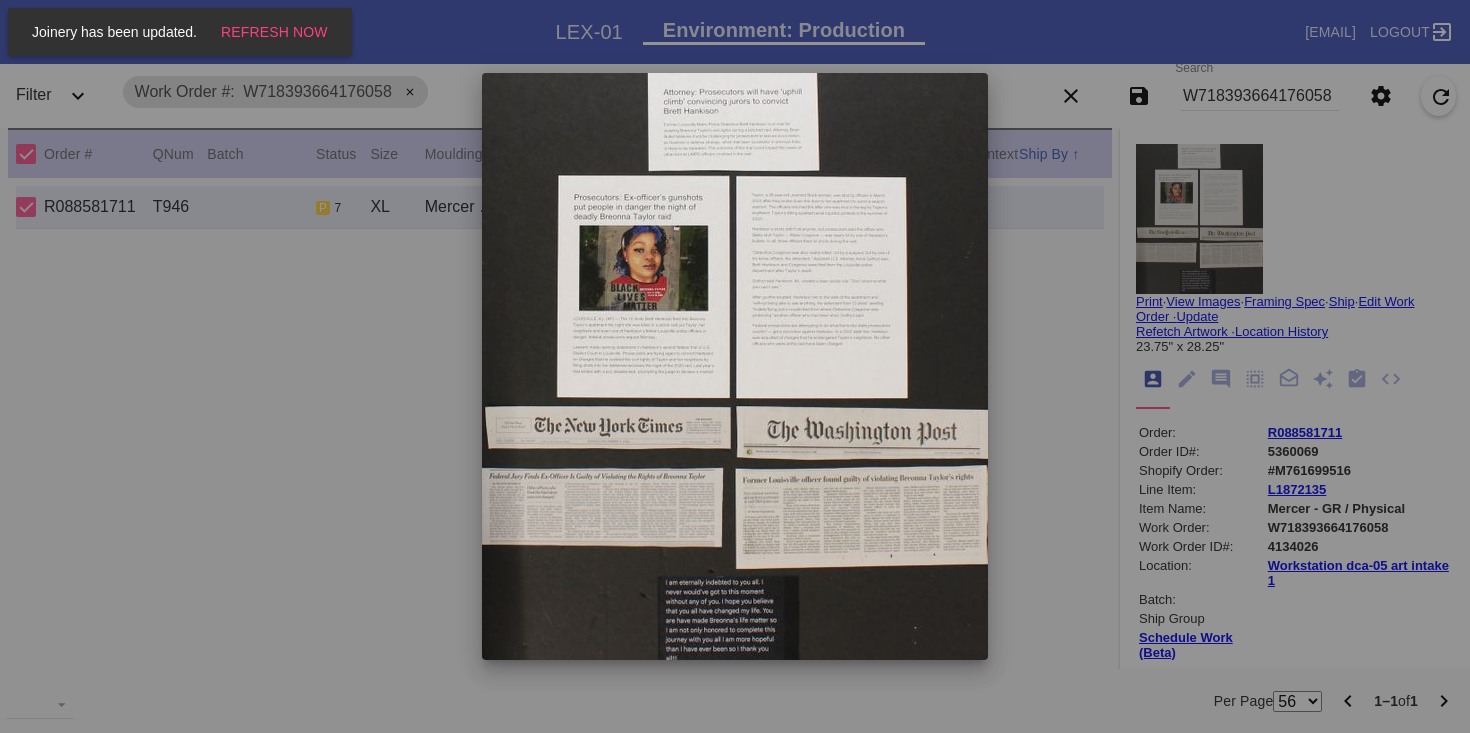 click at bounding box center [735, 366] 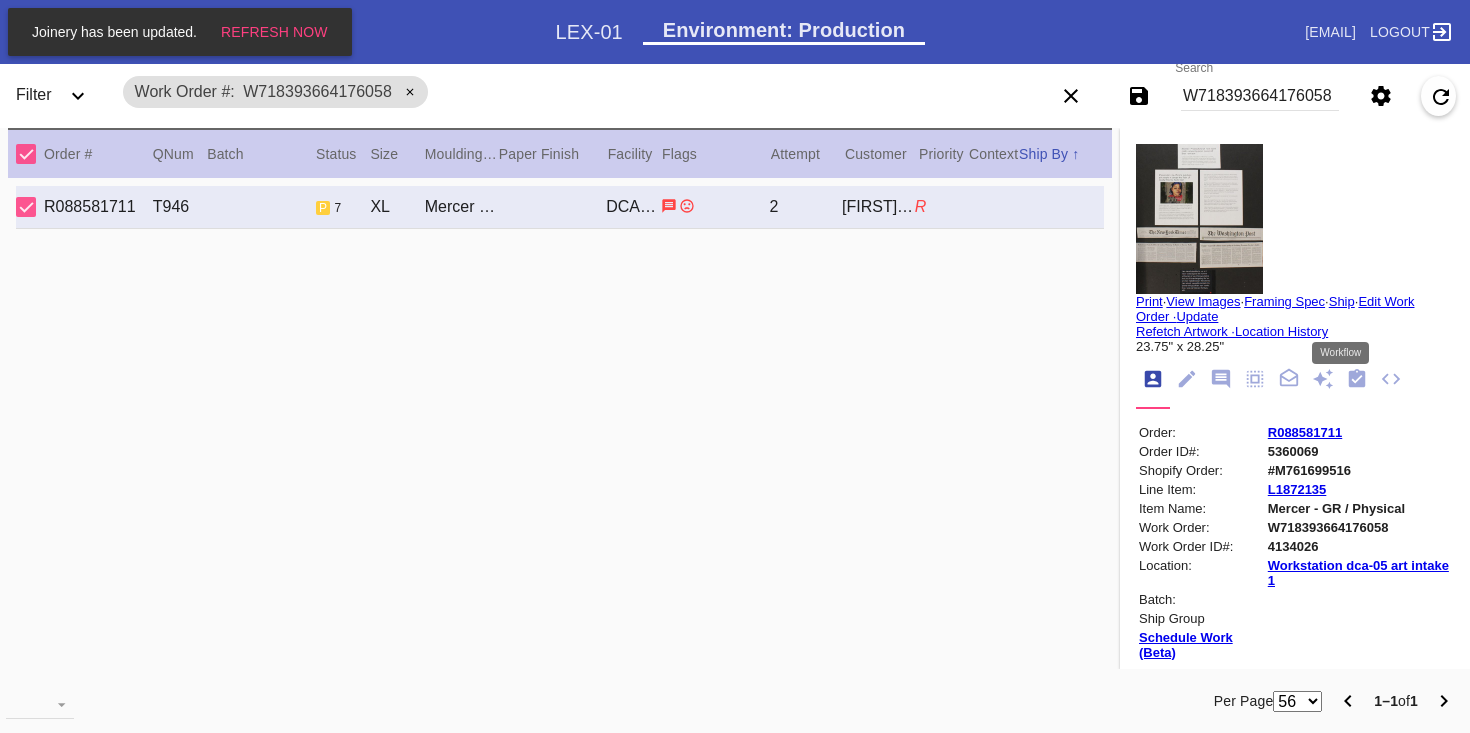 click at bounding box center (1357, 378) 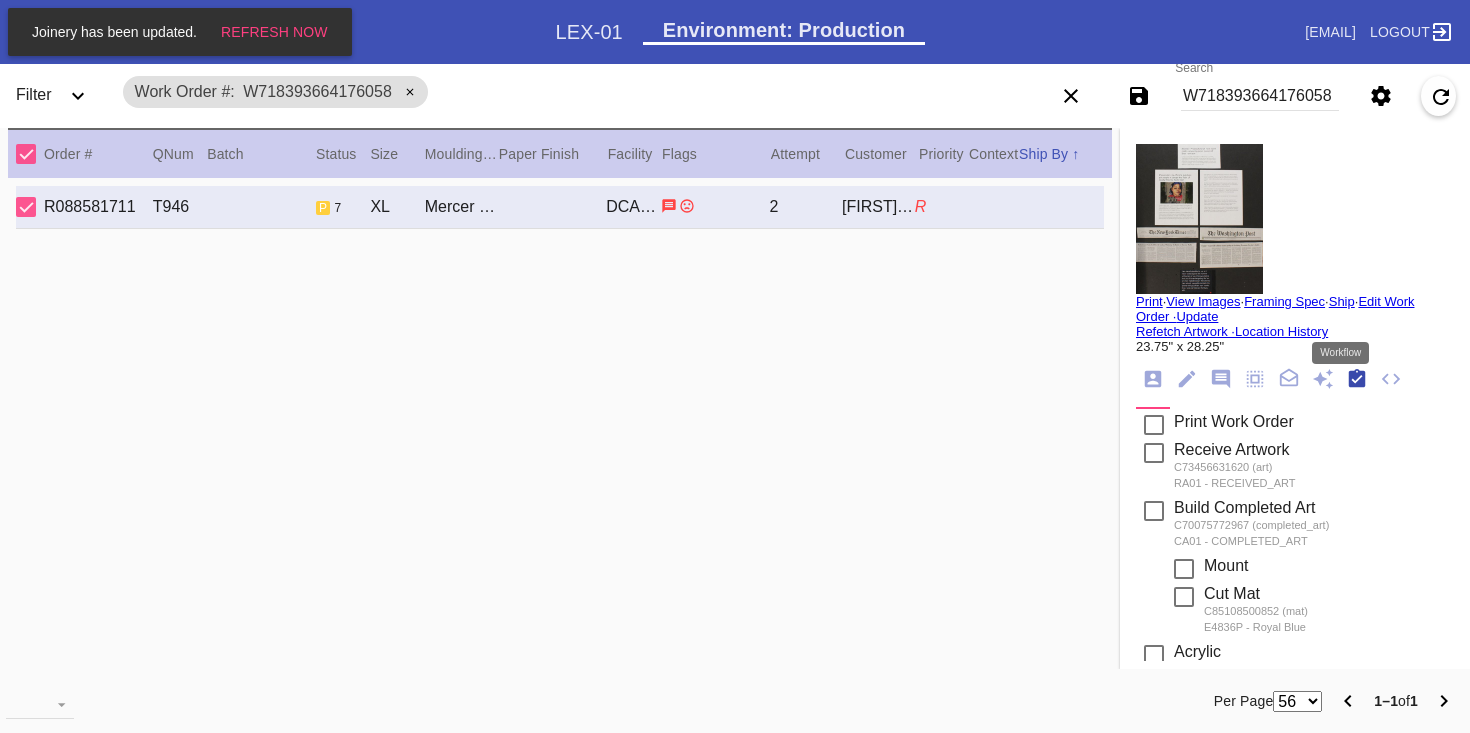 scroll, scrollTop: 320, scrollLeft: 0, axis: vertical 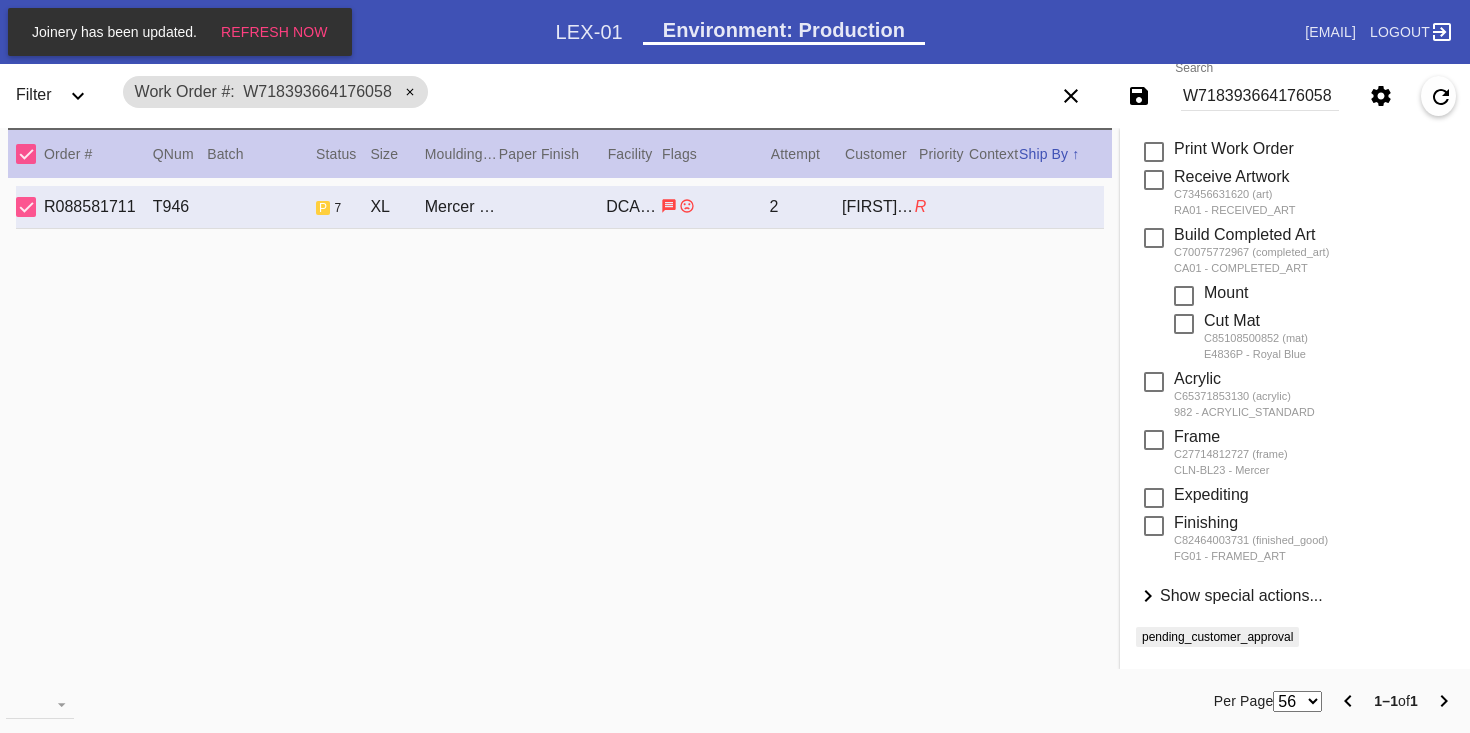 click on "Show special actions..." at bounding box center (1241, 595) 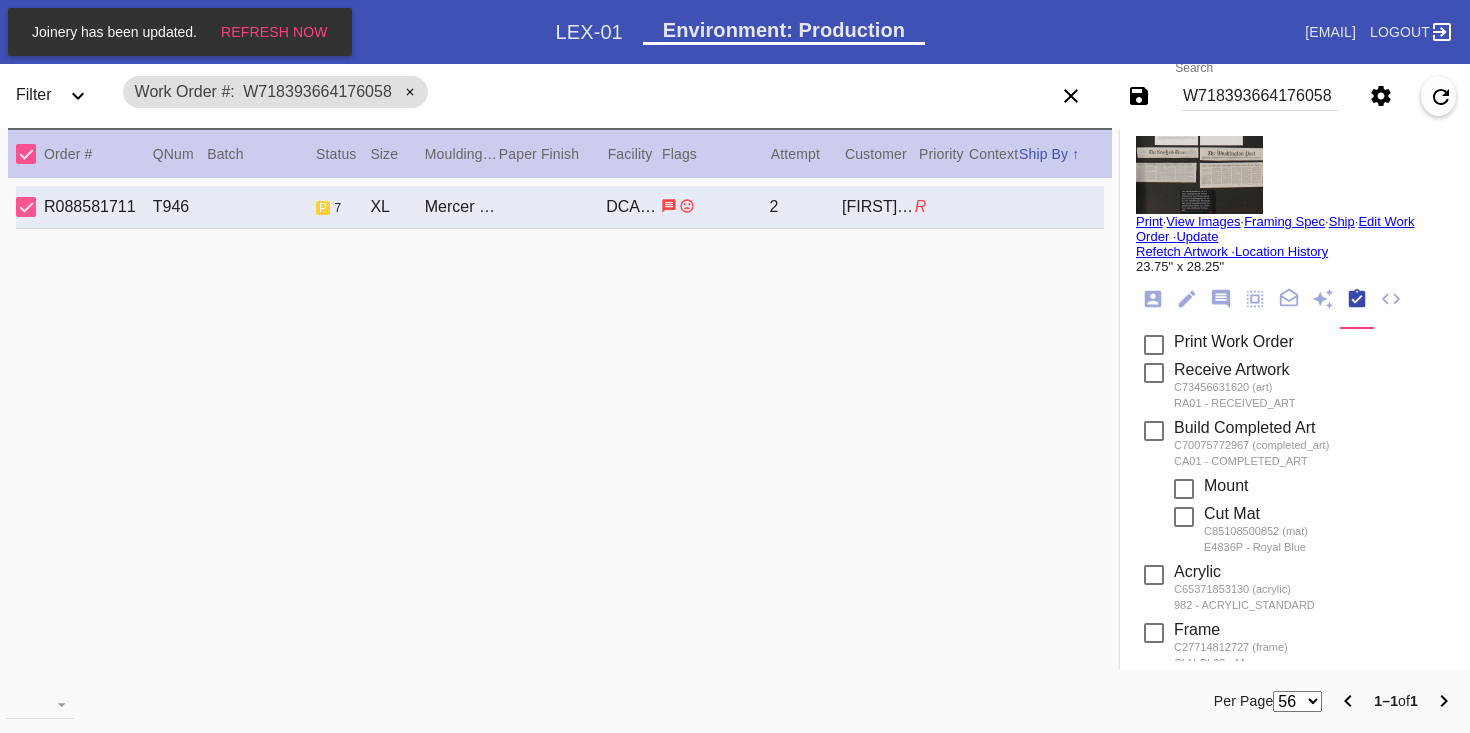 scroll, scrollTop: 0, scrollLeft: 0, axis: both 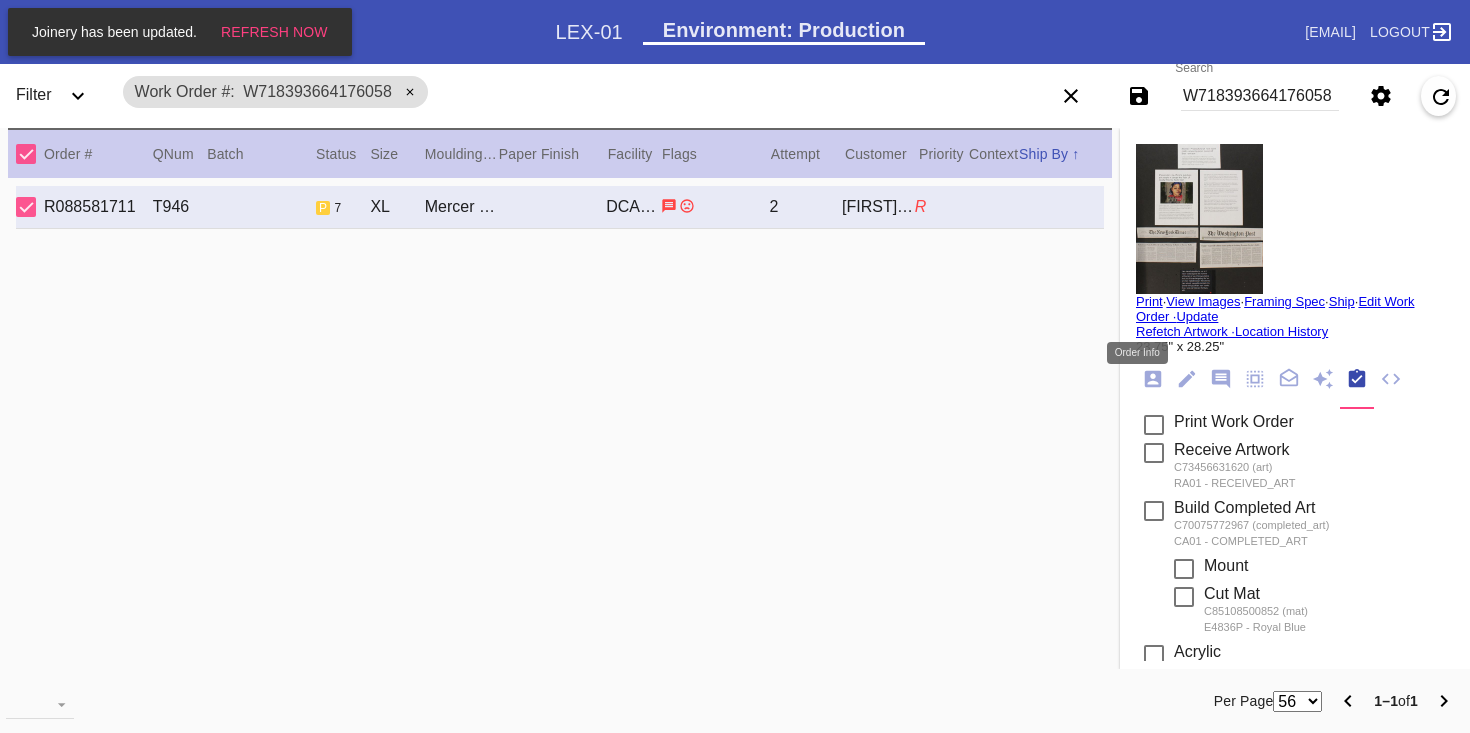 click at bounding box center [1153, 379] 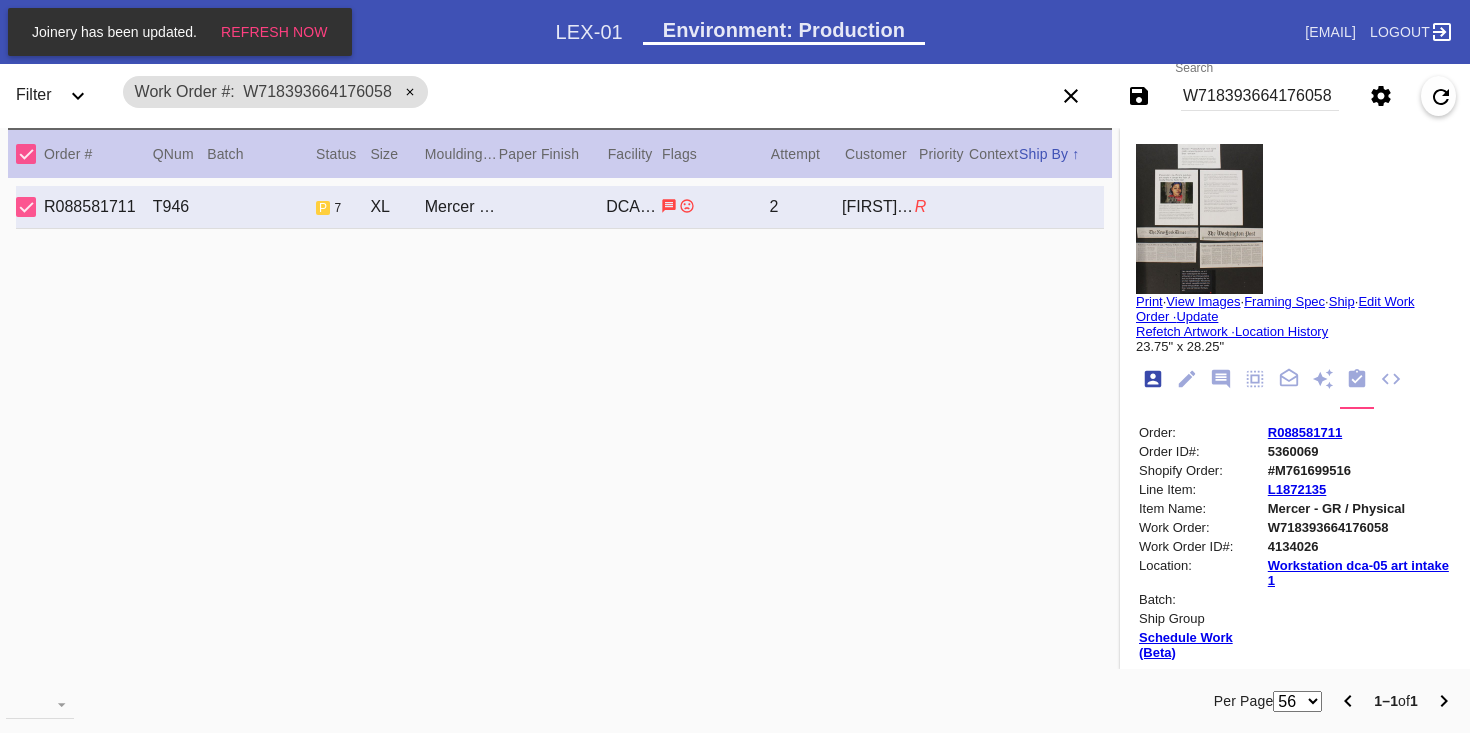 scroll, scrollTop: 24, scrollLeft: 0, axis: vertical 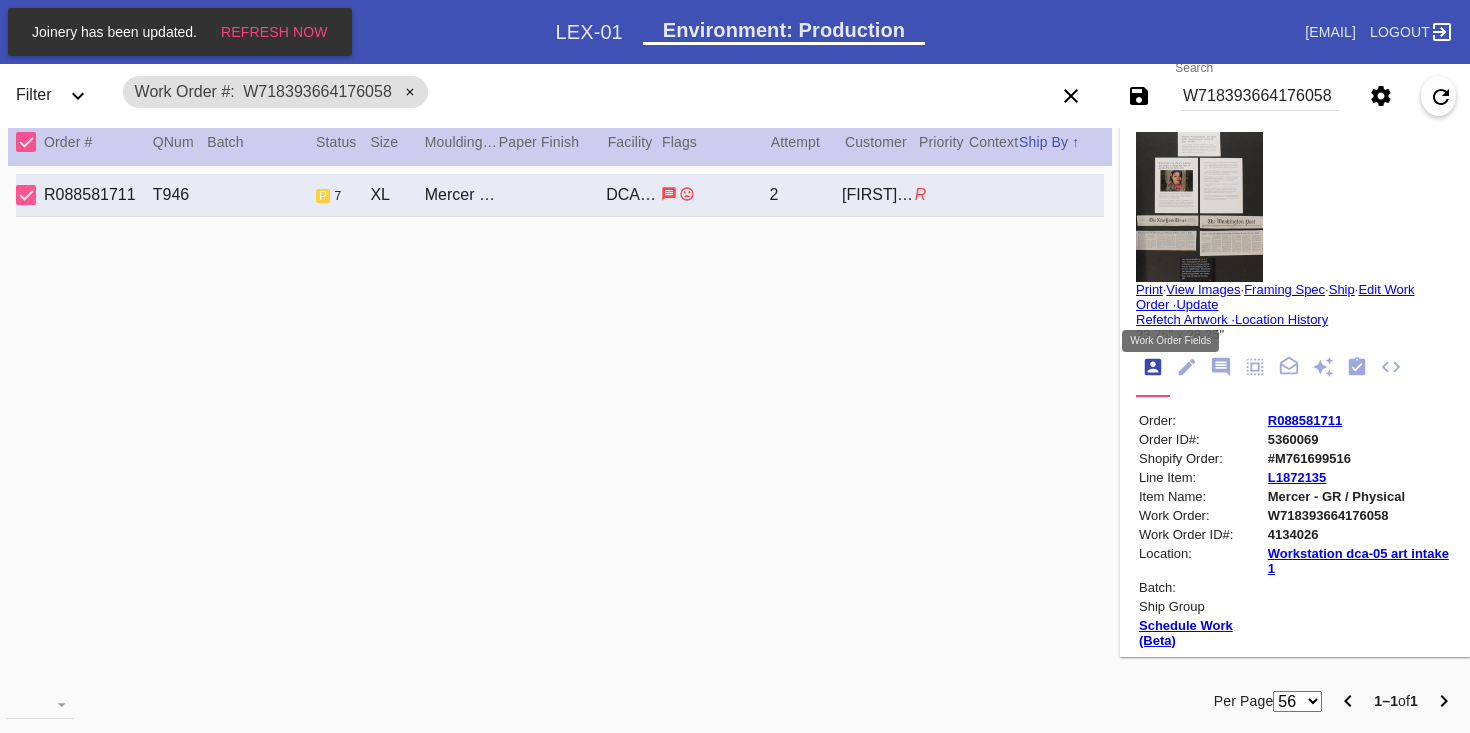 click at bounding box center (1187, 367) 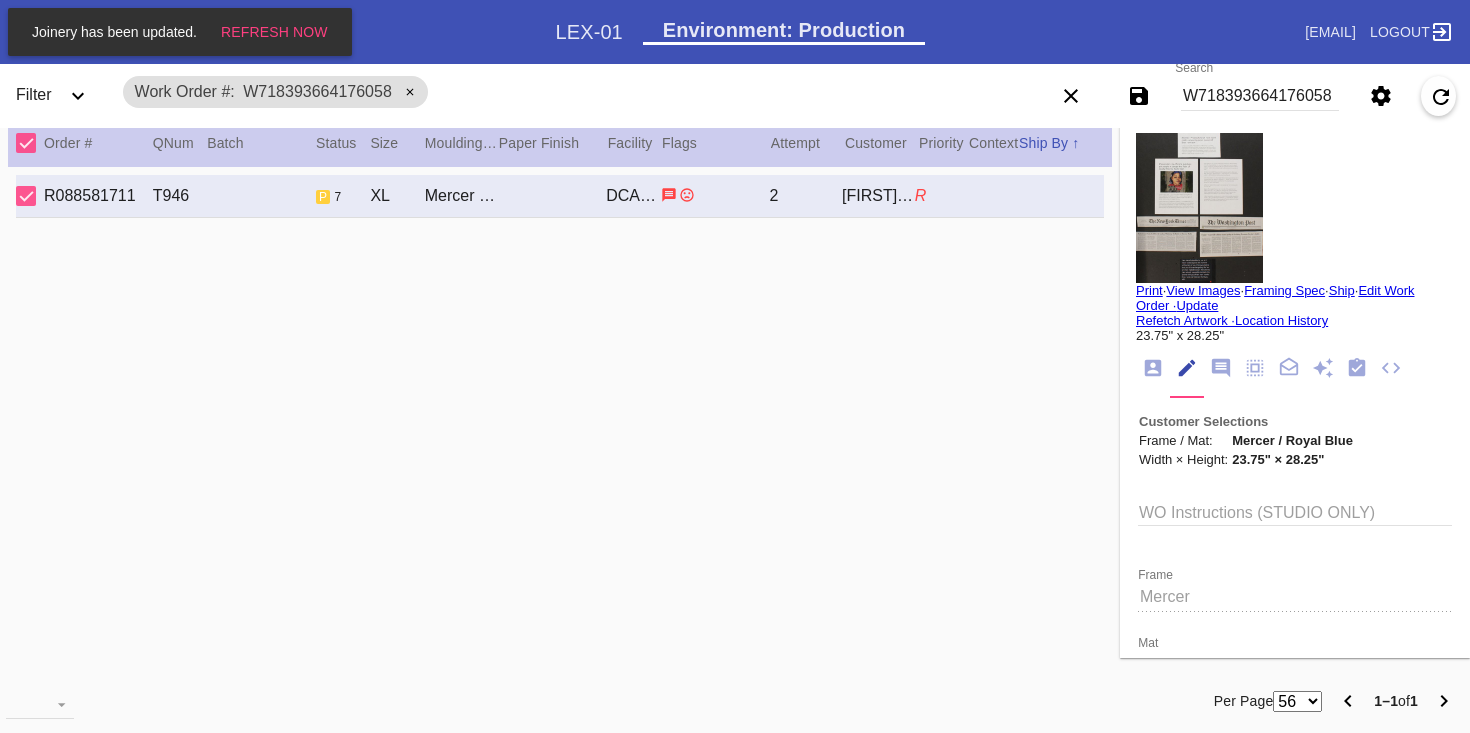 scroll, scrollTop: 12, scrollLeft: 0, axis: vertical 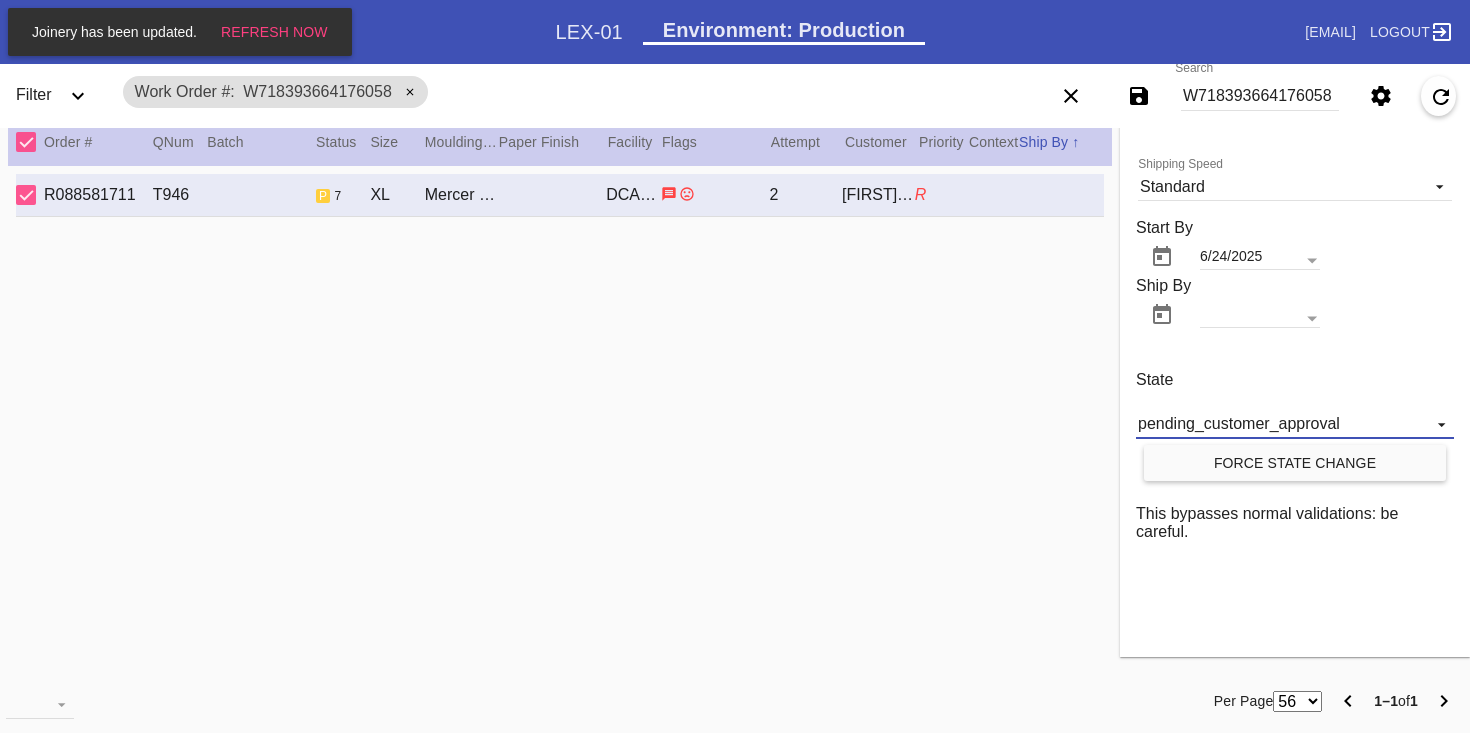 click on "pending_customer_approval" at bounding box center [1239, 423] 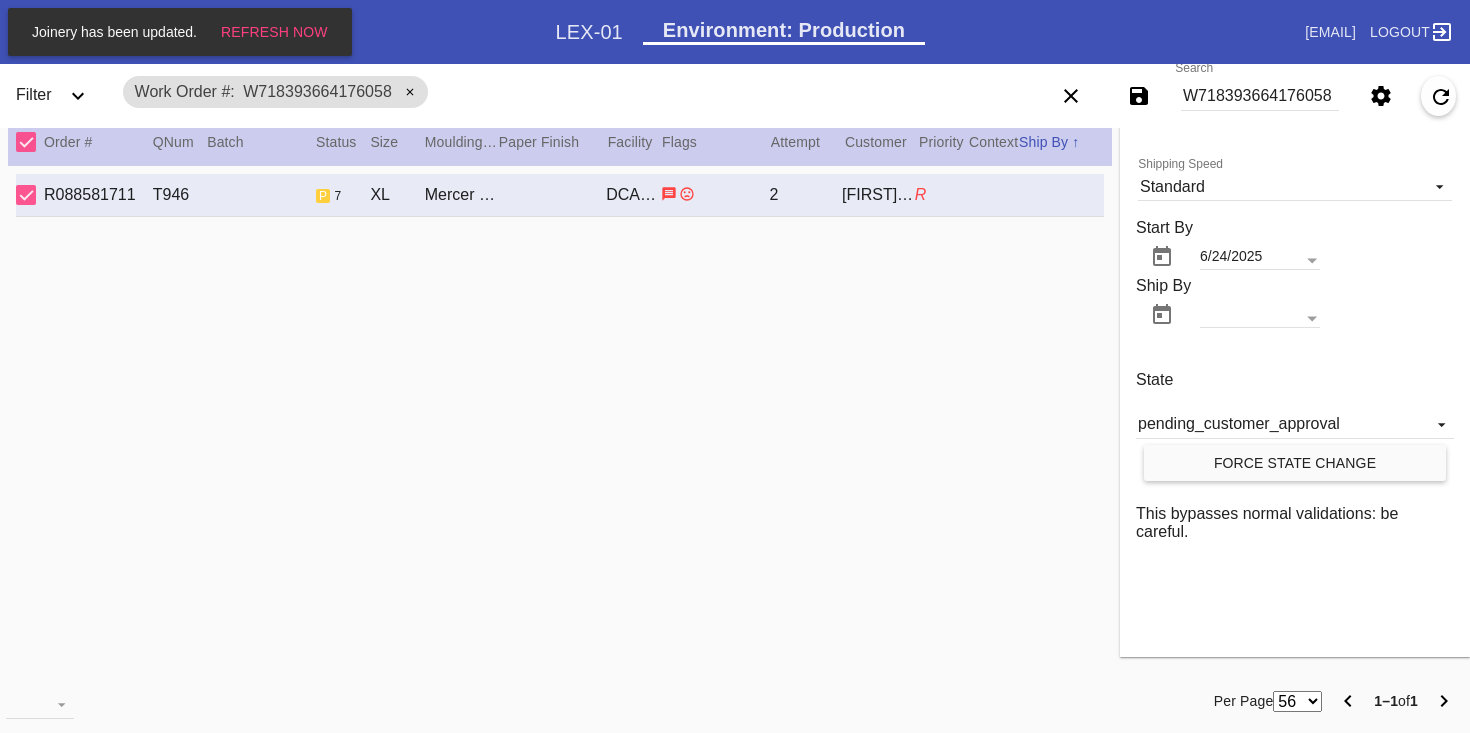 scroll, scrollTop: 88, scrollLeft: 0, axis: vertical 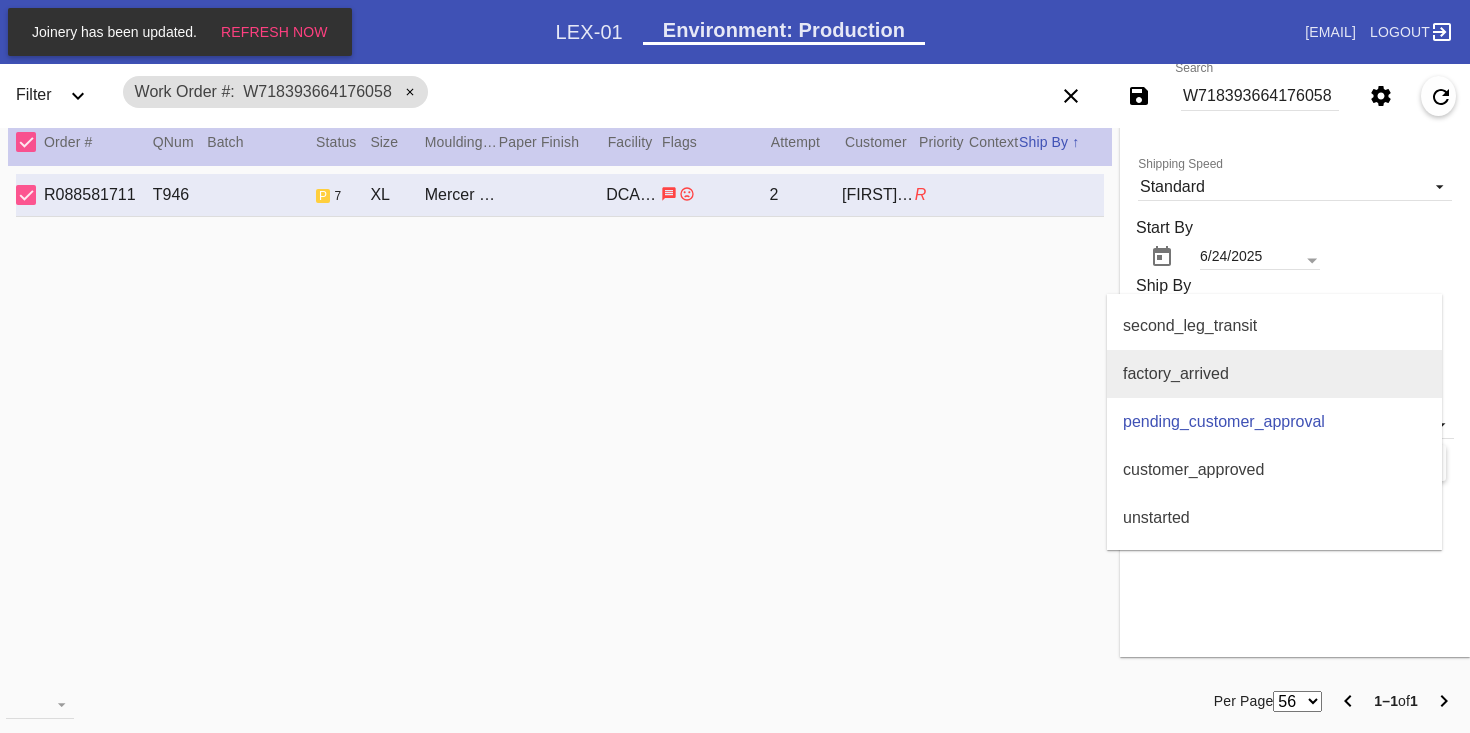 click on "factory_arrived" at bounding box center (1274, 374) 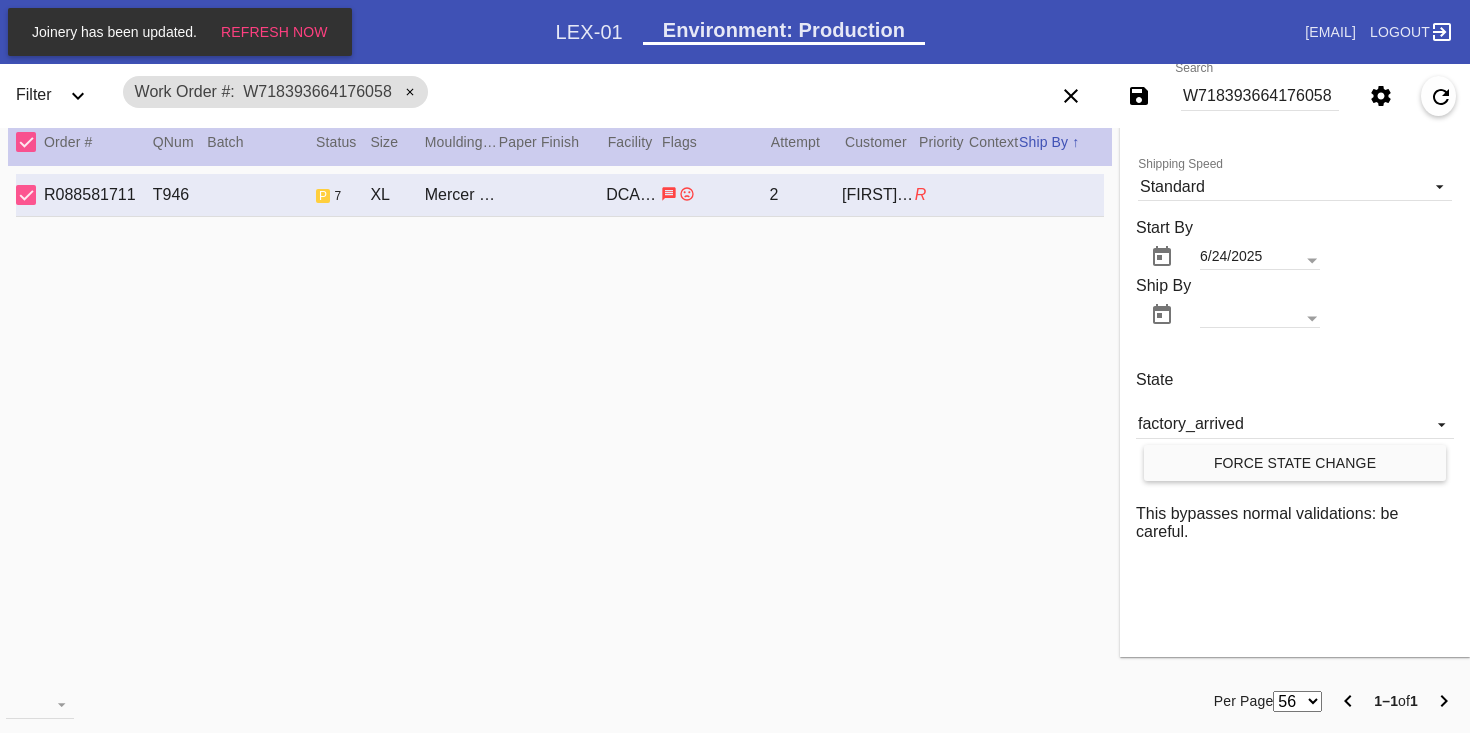 click on "Force State Change" at bounding box center [1295, 463] 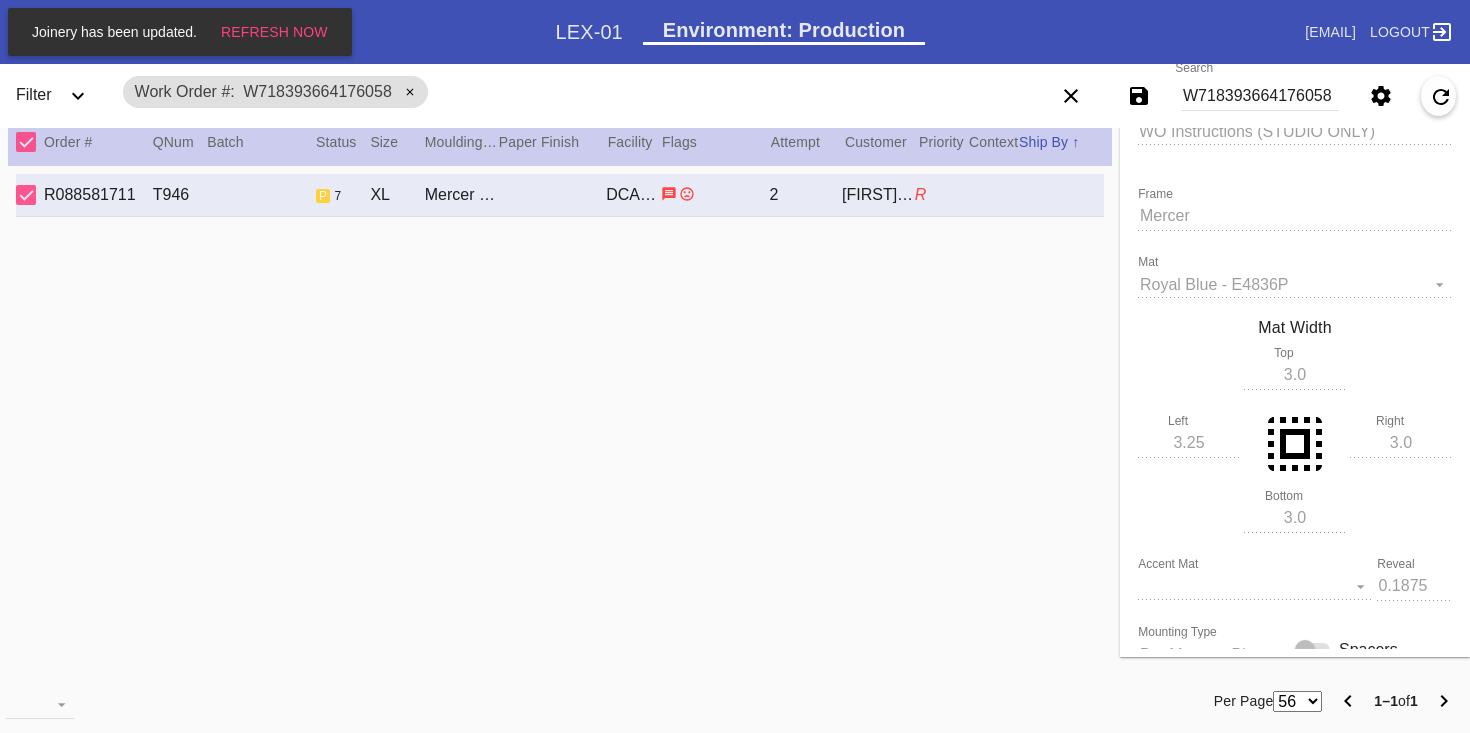 scroll, scrollTop: 199, scrollLeft: 0, axis: vertical 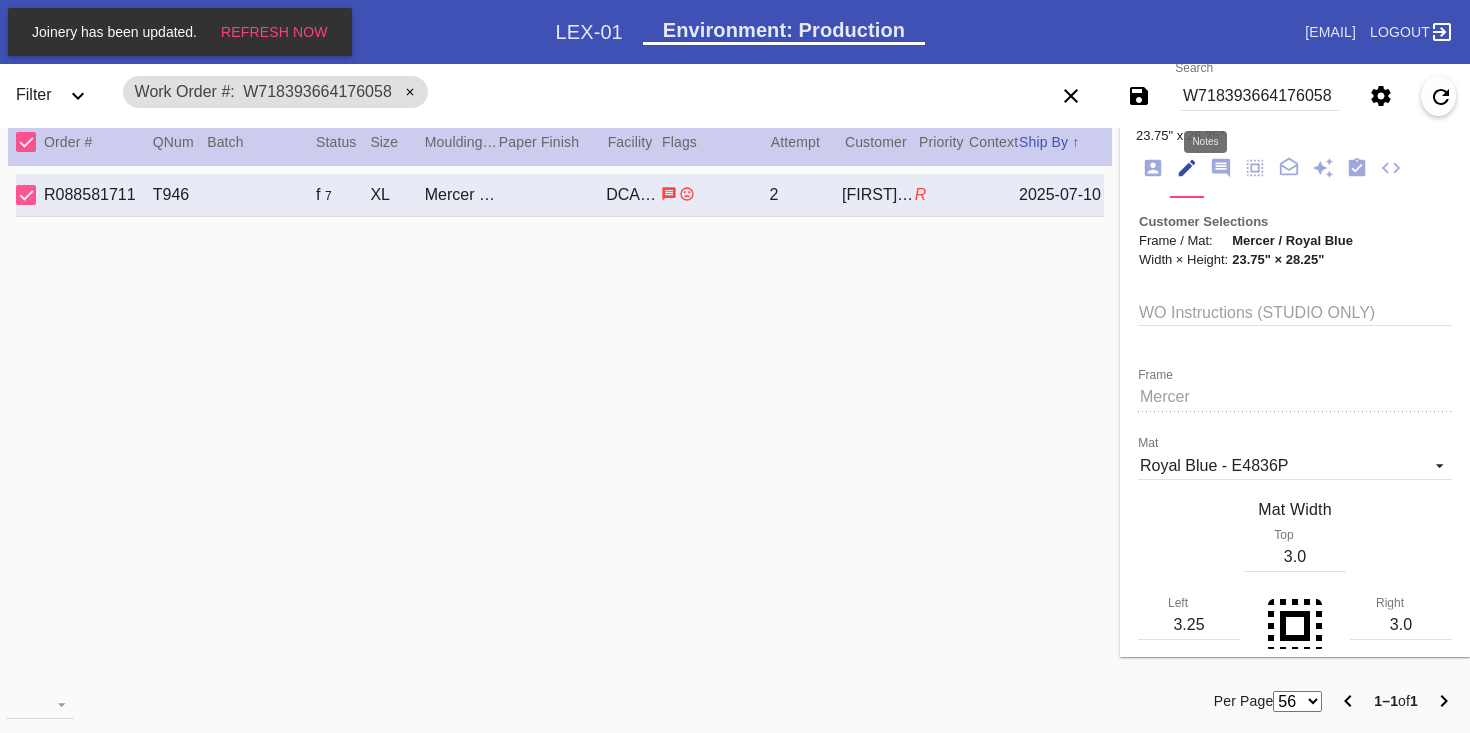 click at bounding box center (1221, 168) 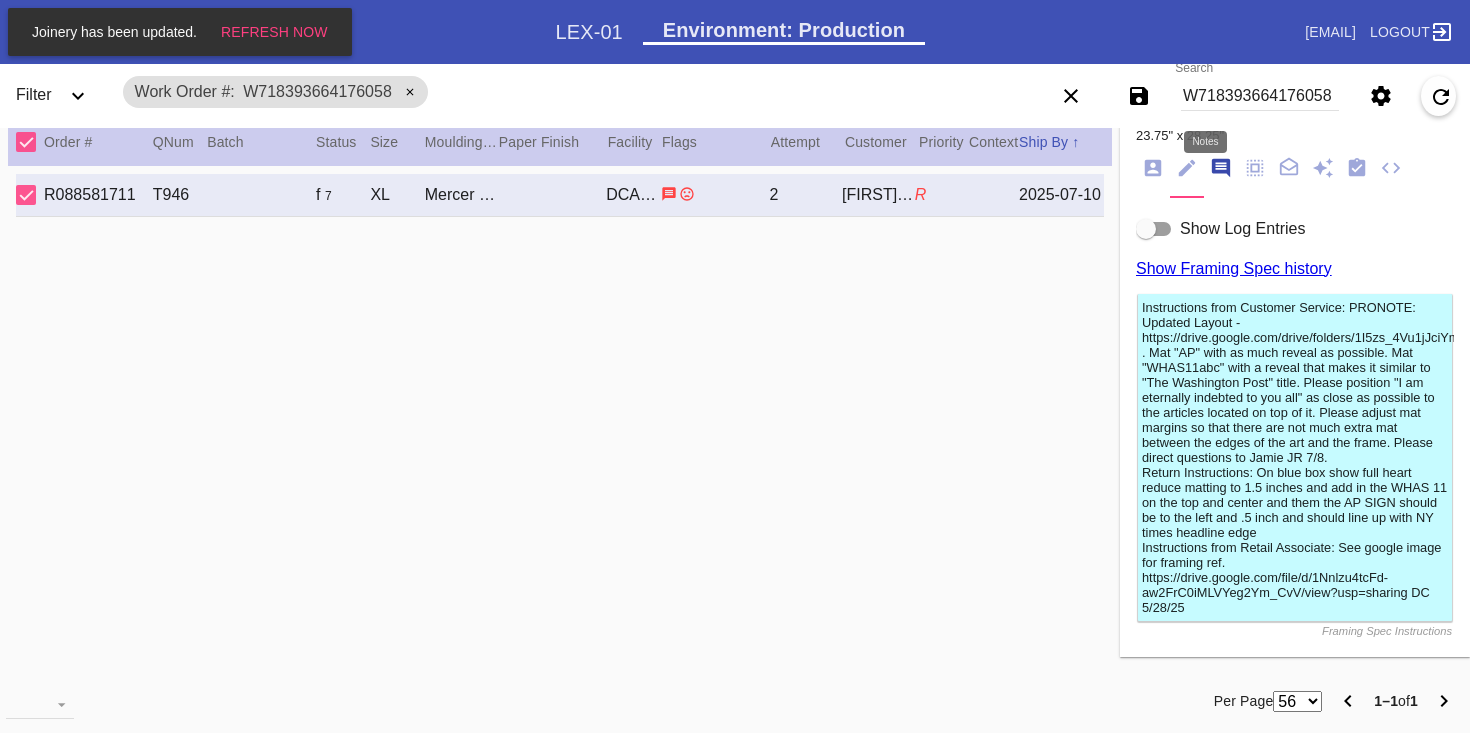 scroll, scrollTop: 123, scrollLeft: 0, axis: vertical 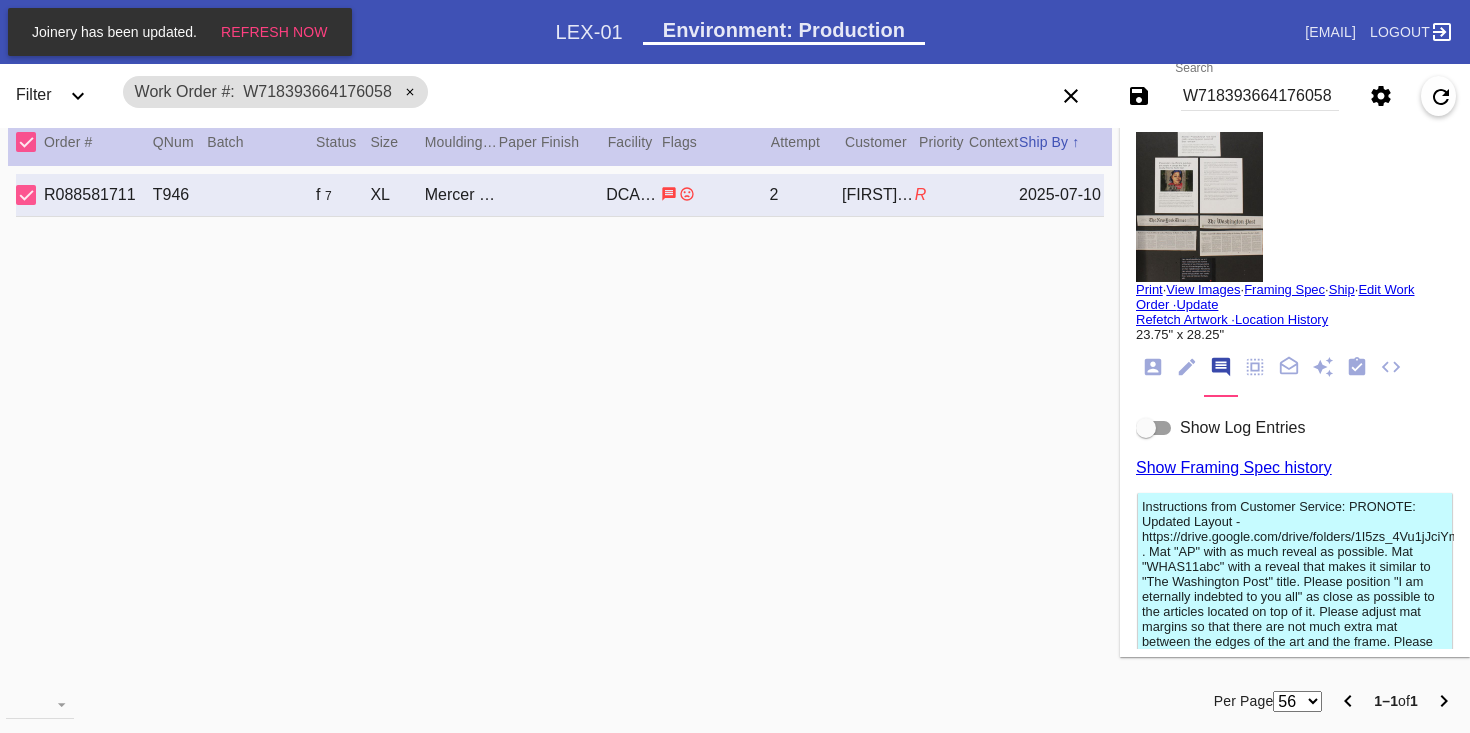 click on "Show Log Entries" at bounding box center (1242, 427) 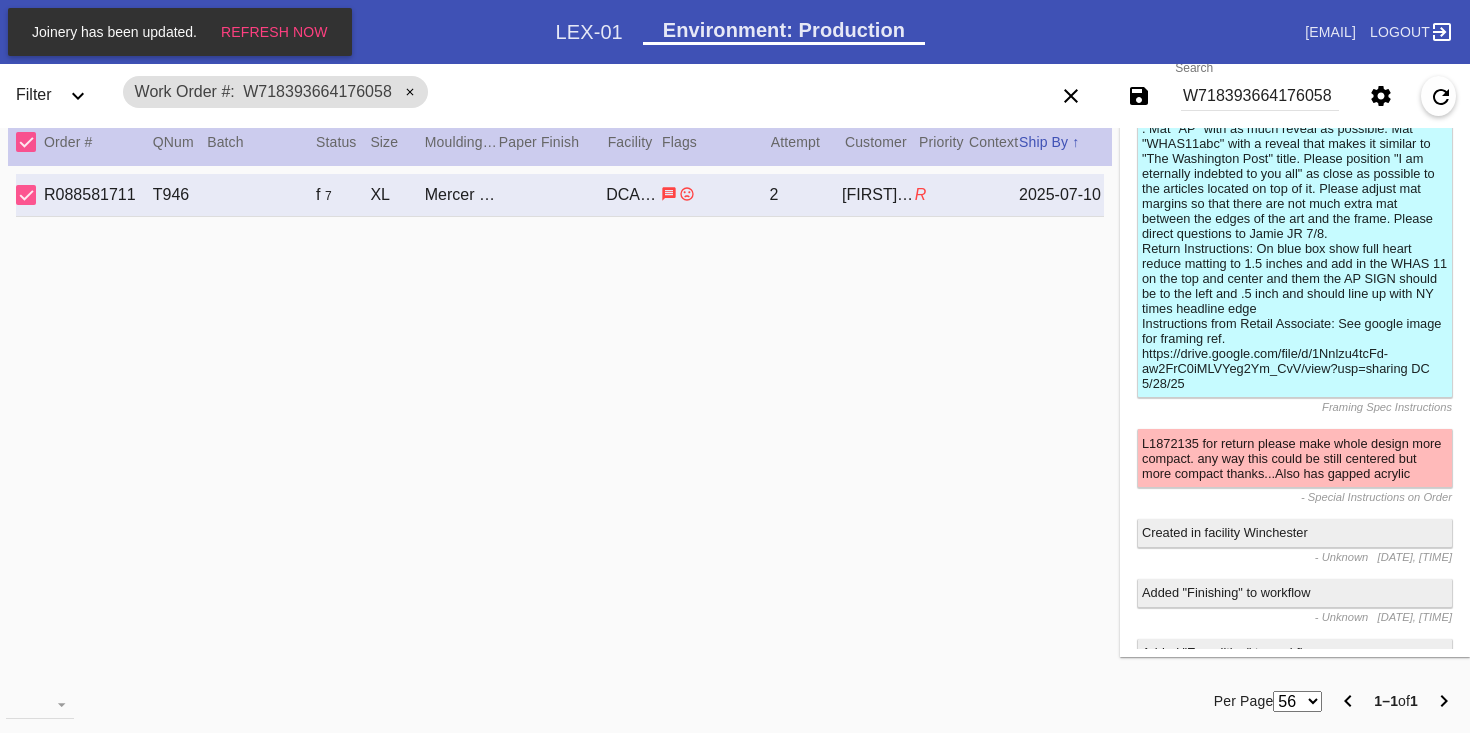 scroll, scrollTop: 0, scrollLeft: 0, axis: both 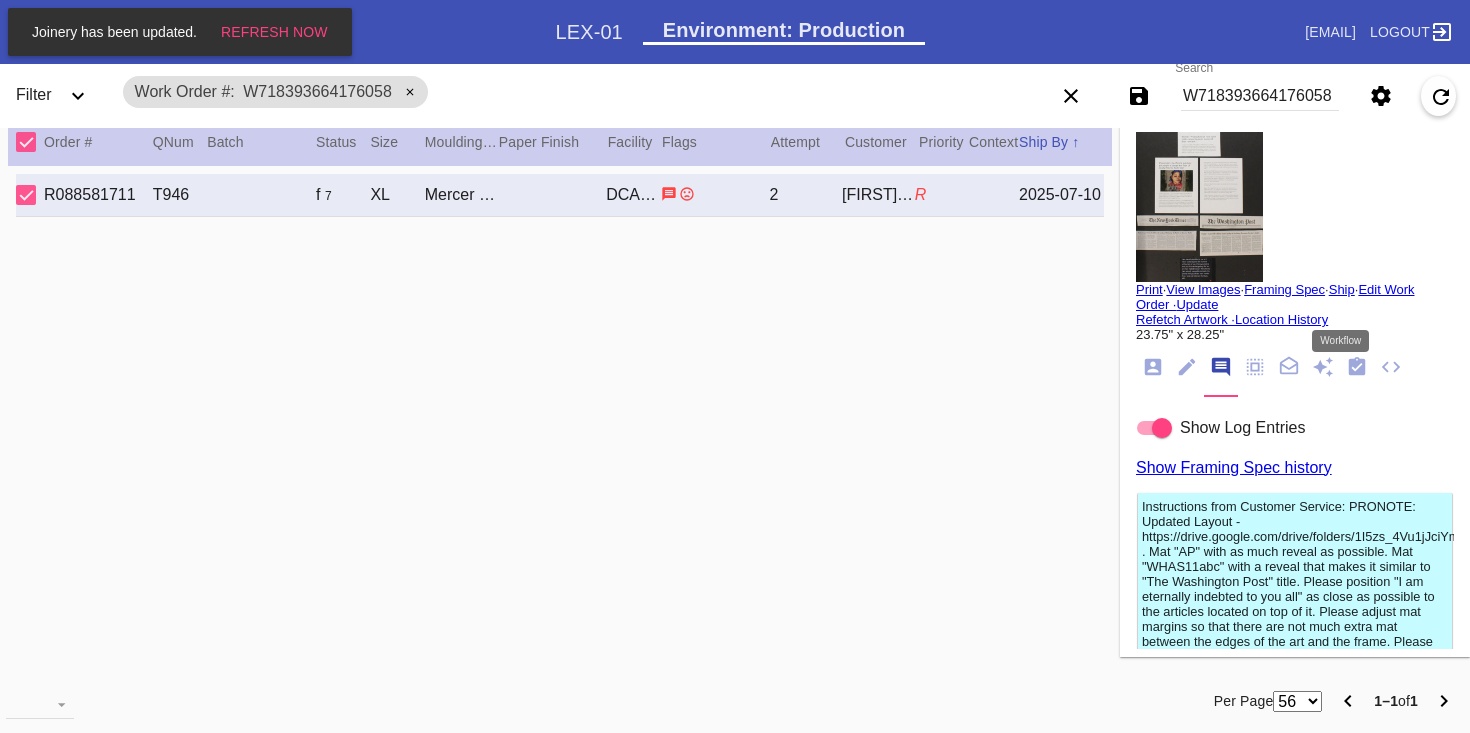 click at bounding box center [1357, 366] 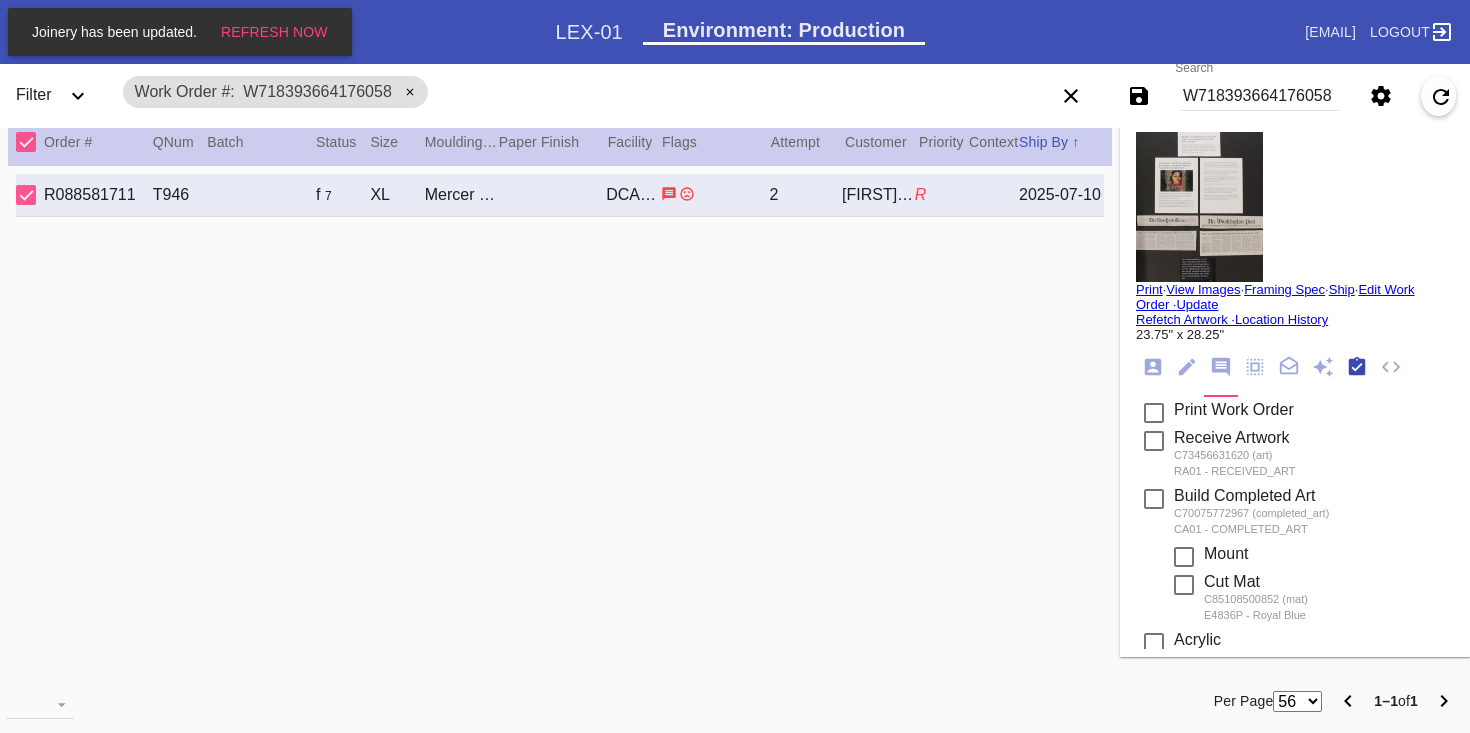 scroll, scrollTop: 320, scrollLeft: 0, axis: vertical 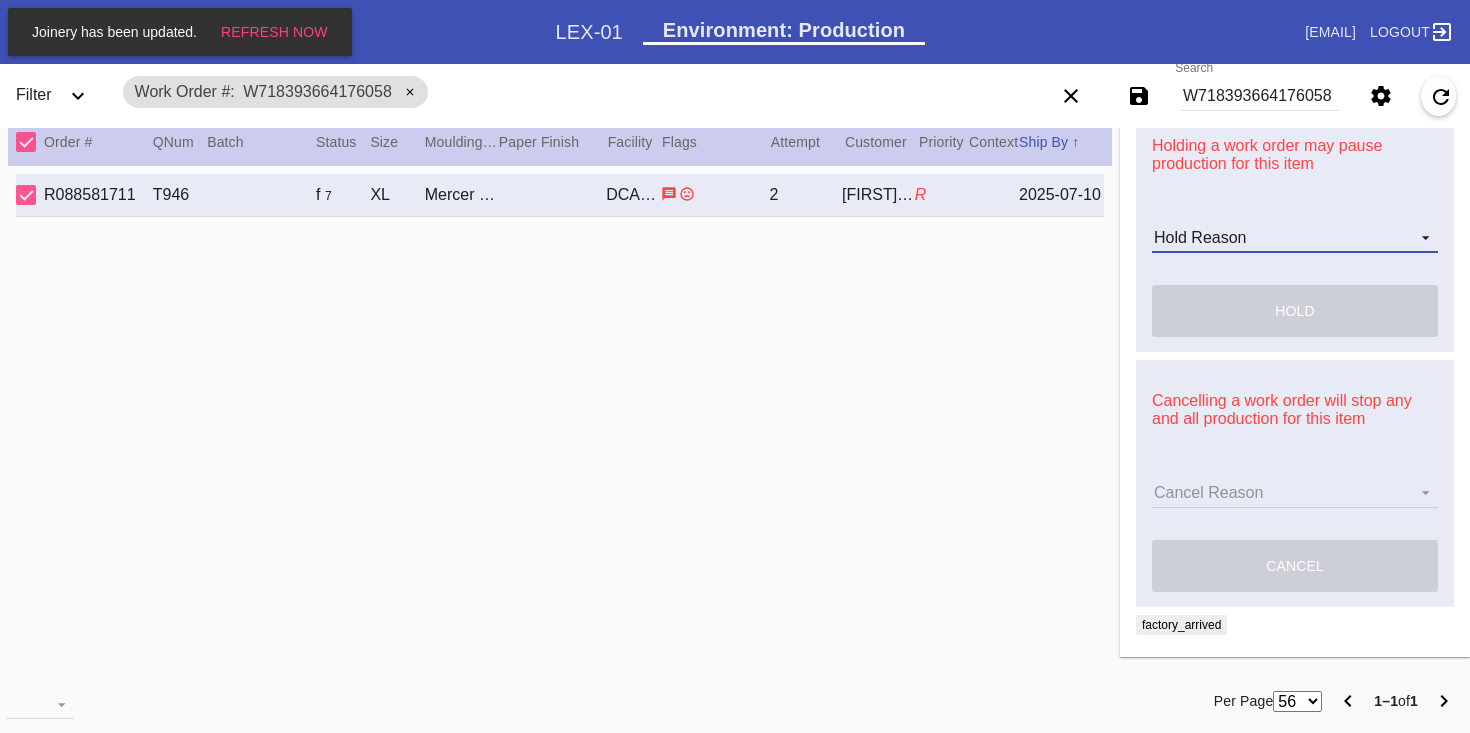 click on "Hold Reason Art Care Review Artwork Damaged F4B/Partnership Facility Out of Stock HPO Hold to Ship Investigation Lost in Studio Multi-Mat Details Not Received Order Change Request Out of Stock Proactive Outreach Pull for Production QA/Customer Approval Question Submitted Ready for Action Ready for Production Repair Replacement Ordered Retail GW Rework Sample Search and Rescue Transit to LEX01 Transit to PHL01 Update Work Order" at bounding box center [1295, 238] 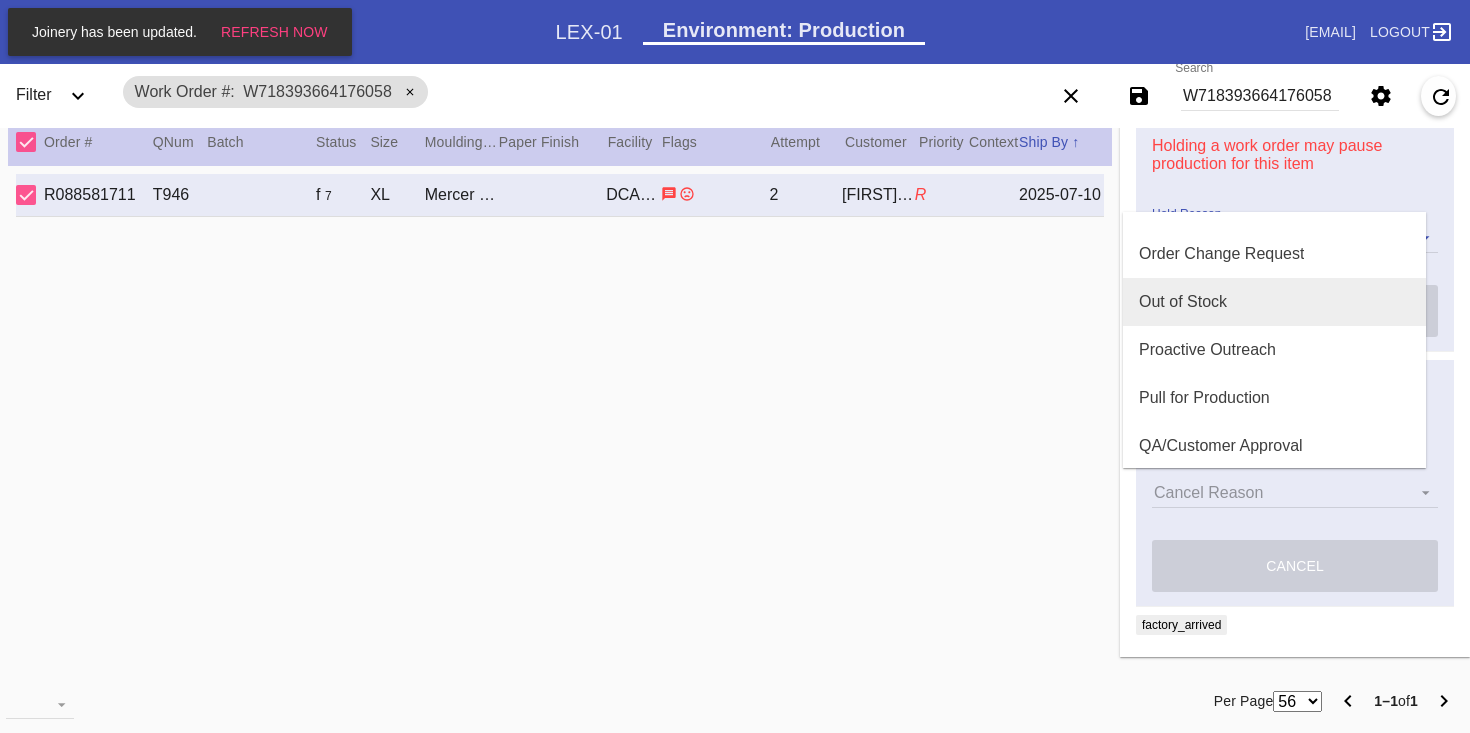 scroll, scrollTop: 477, scrollLeft: 0, axis: vertical 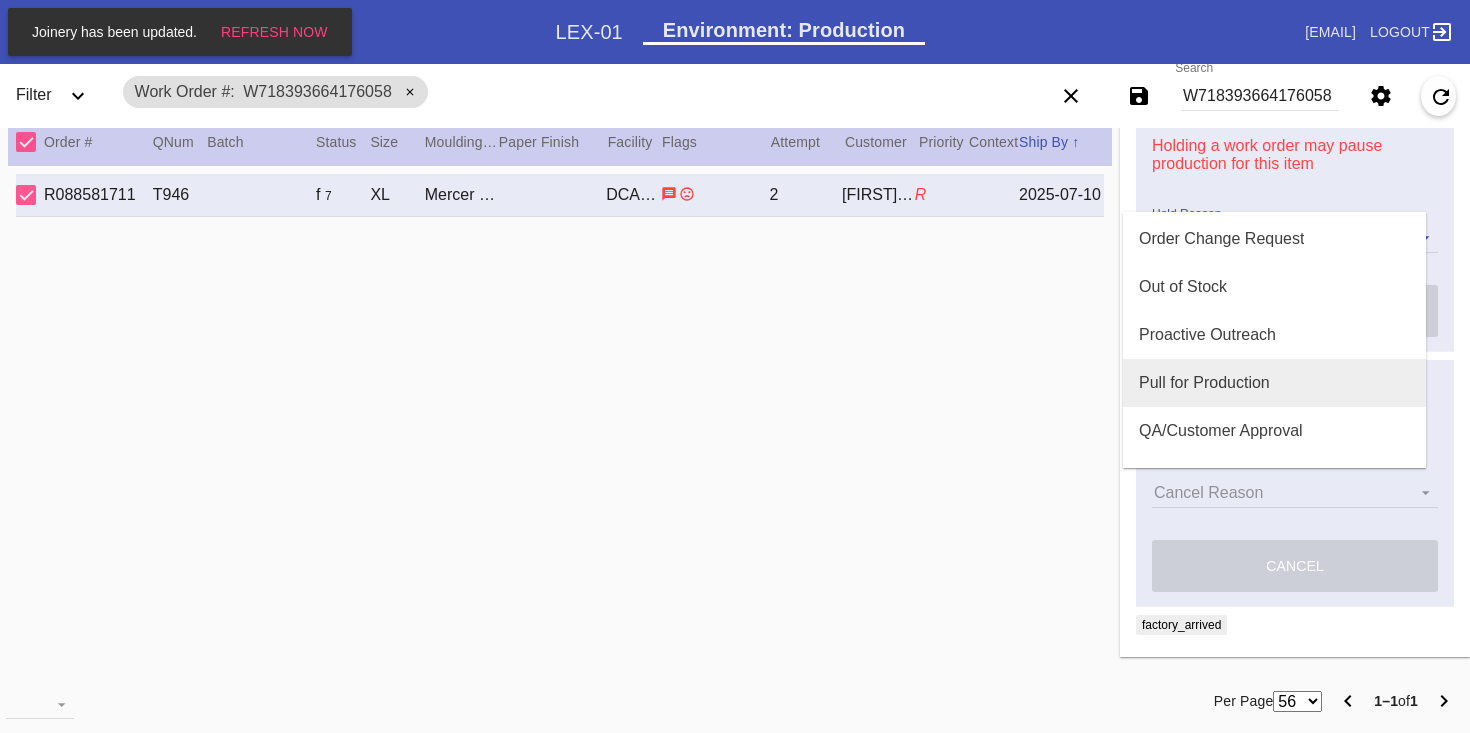 click on "Pull for Production" at bounding box center (1274, 383) 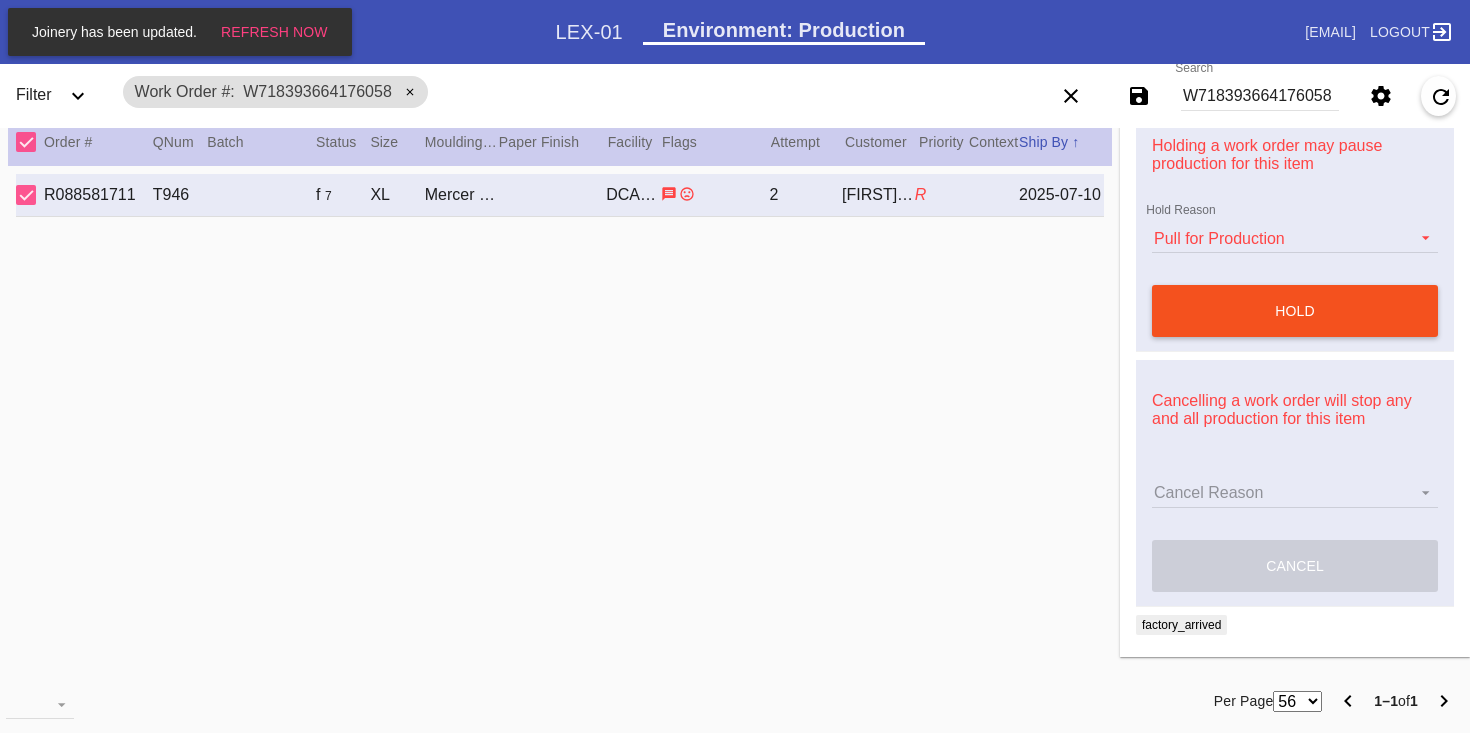 click on "hold" at bounding box center [1295, 311] 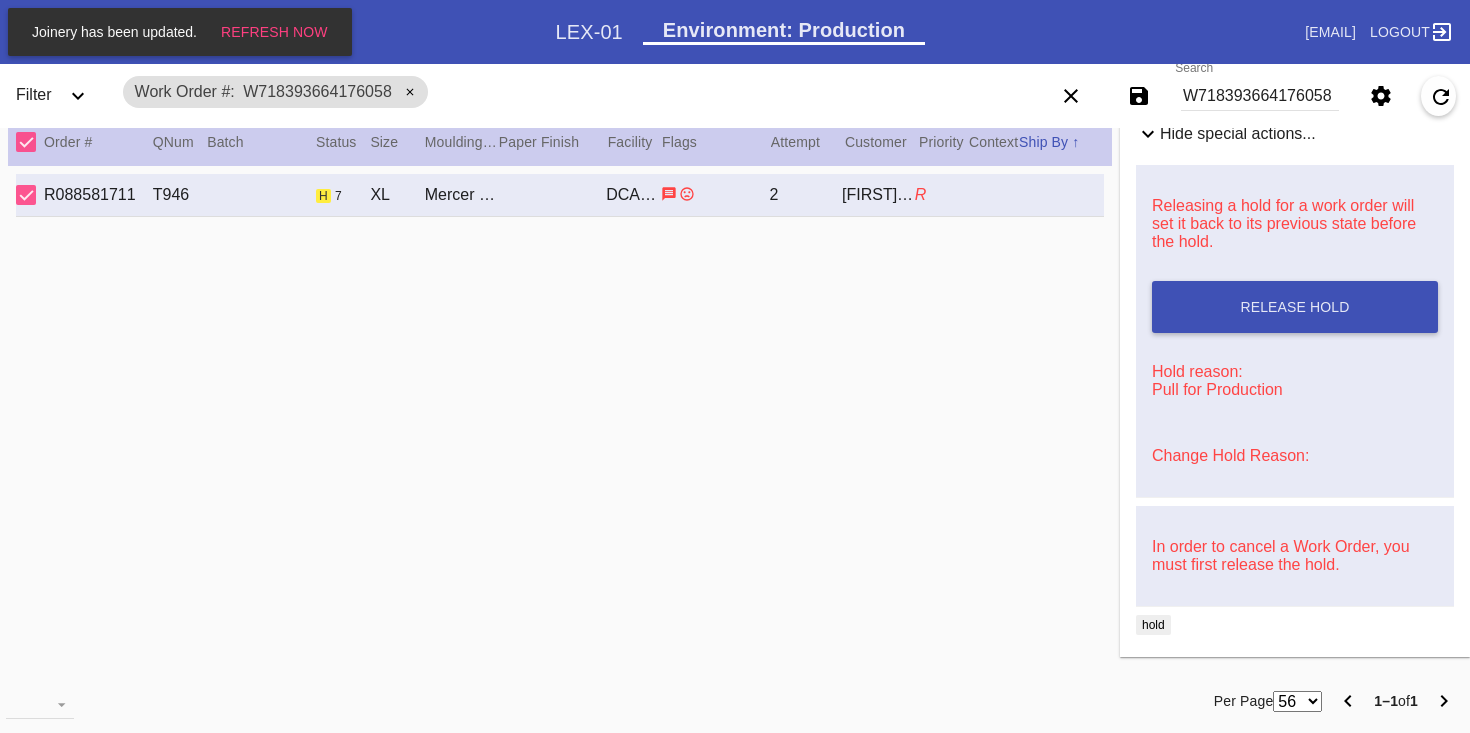 scroll, scrollTop: 0, scrollLeft: 0, axis: both 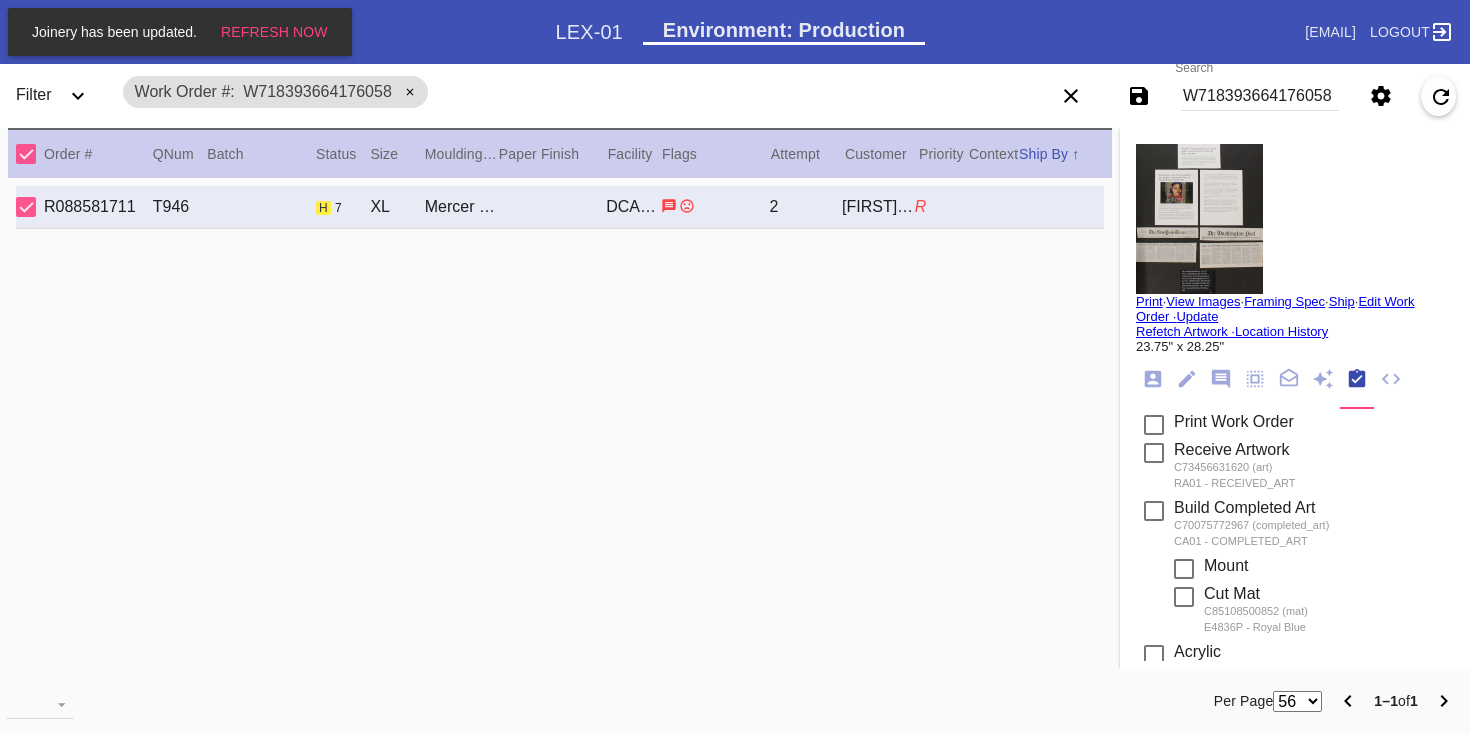 click on "Print" at bounding box center [1149, 301] 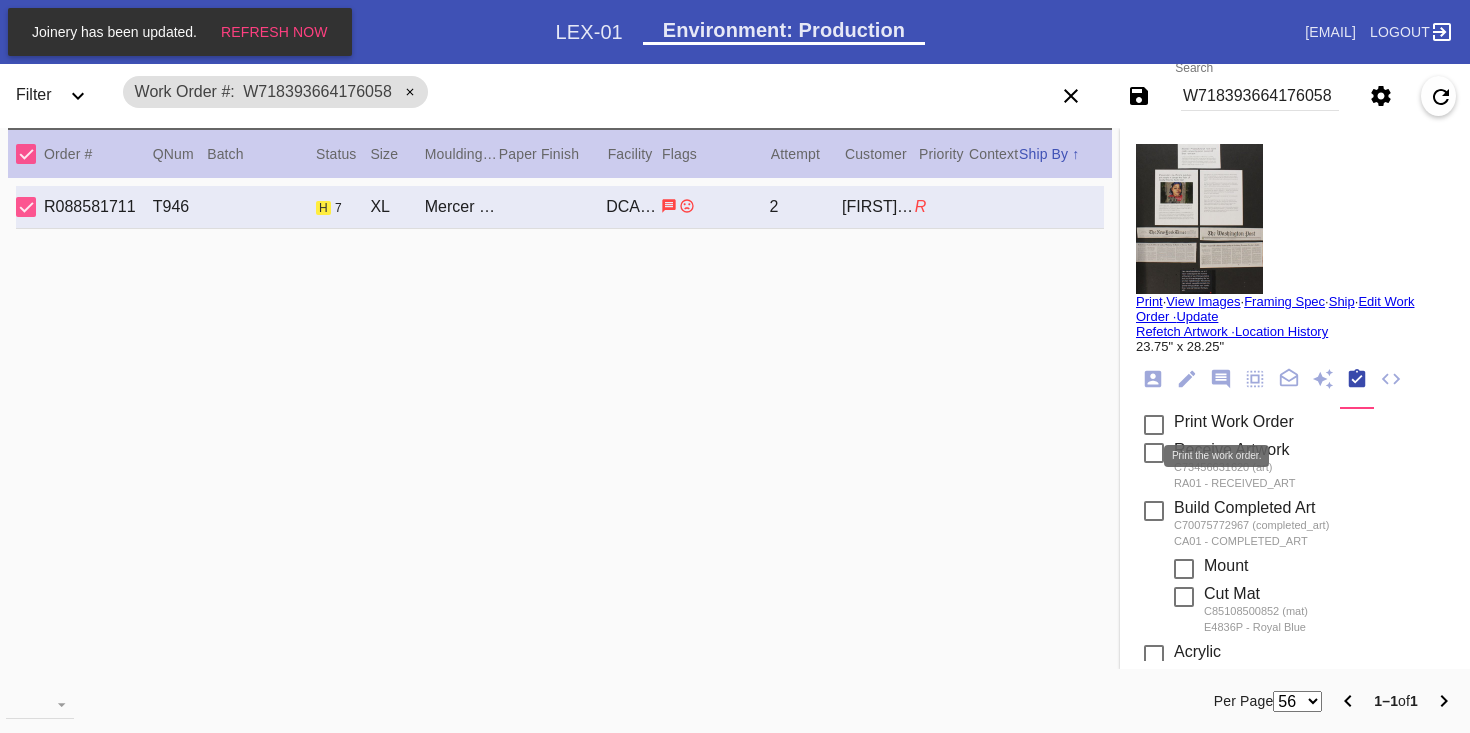 scroll, scrollTop: 685, scrollLeft: 0, axis: vertical 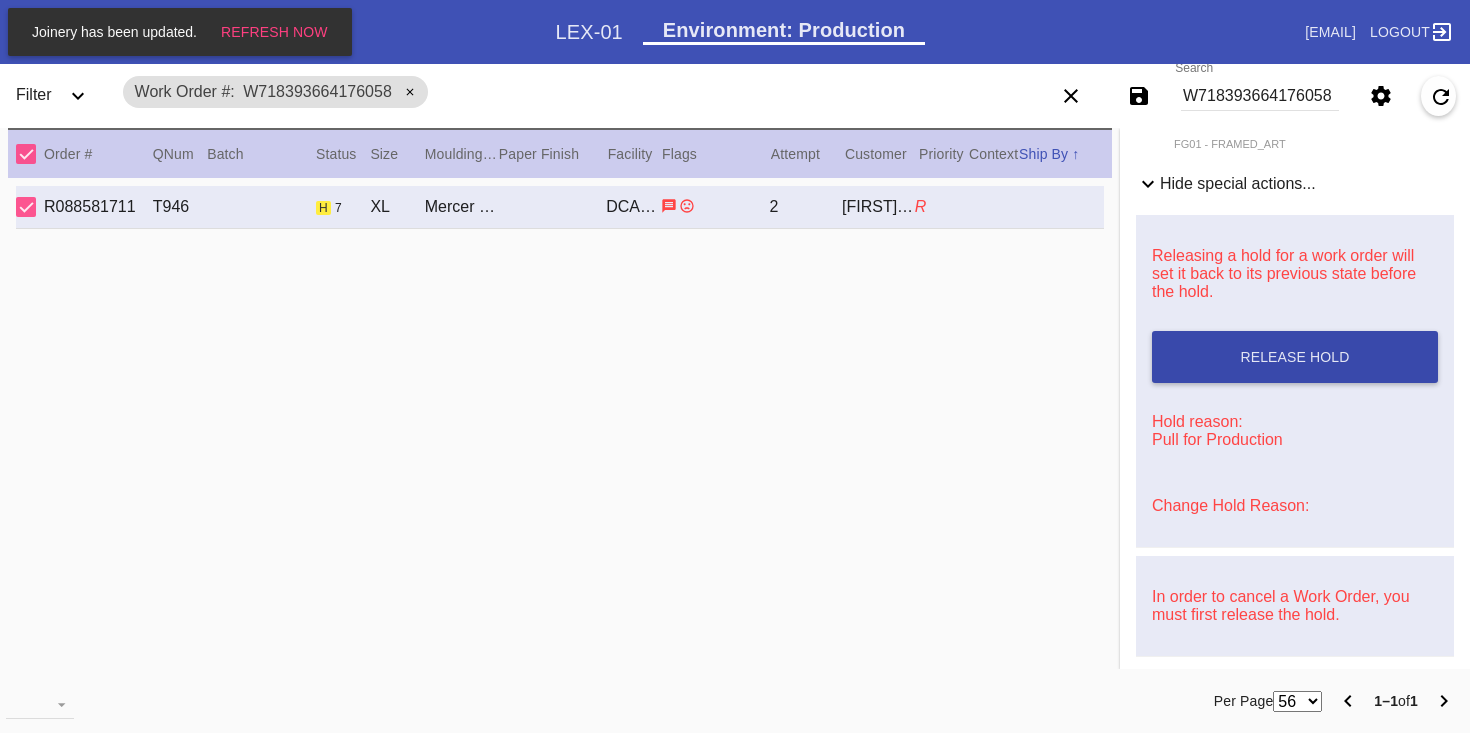 click on "Release Hold" at bounding box center (1295, 357) 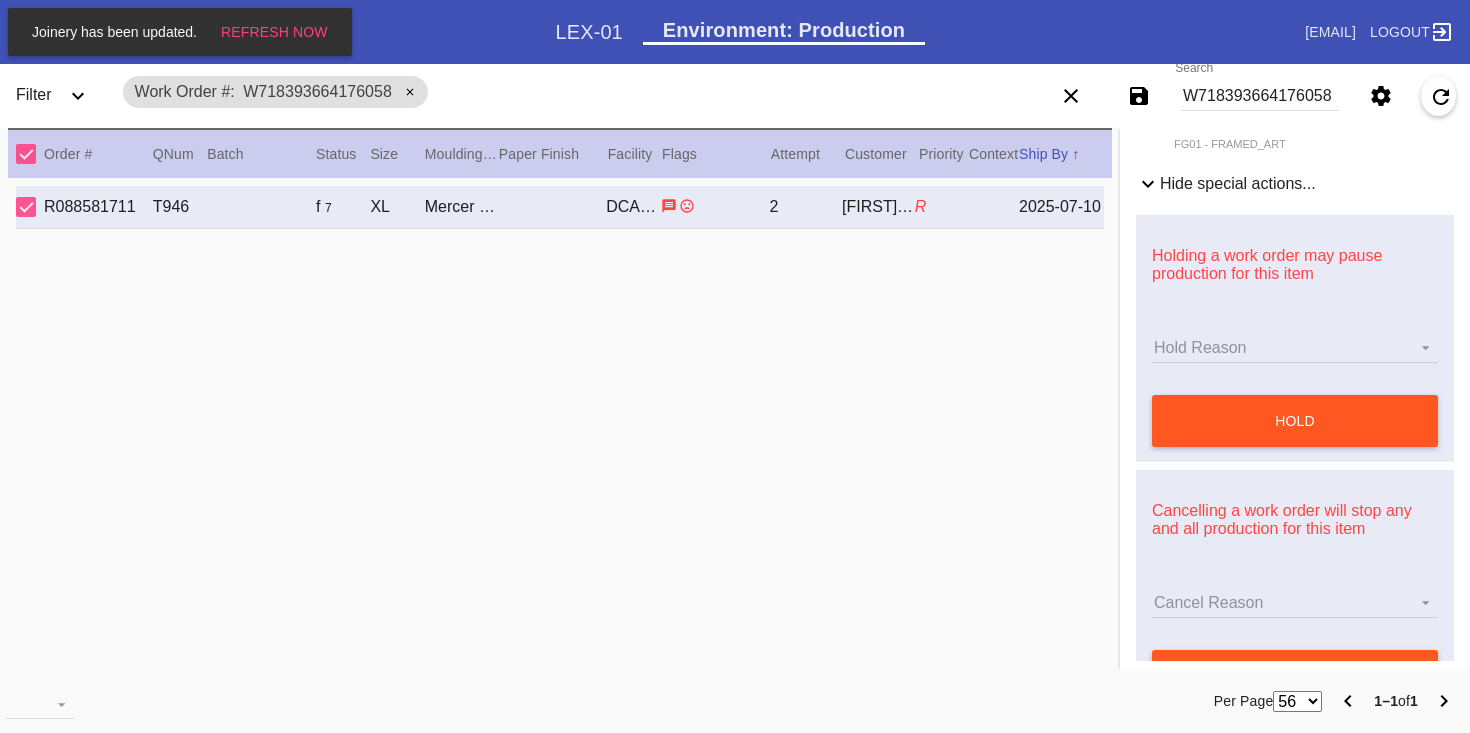 click on "W718393664176058" at bounding box center [1260, 96] 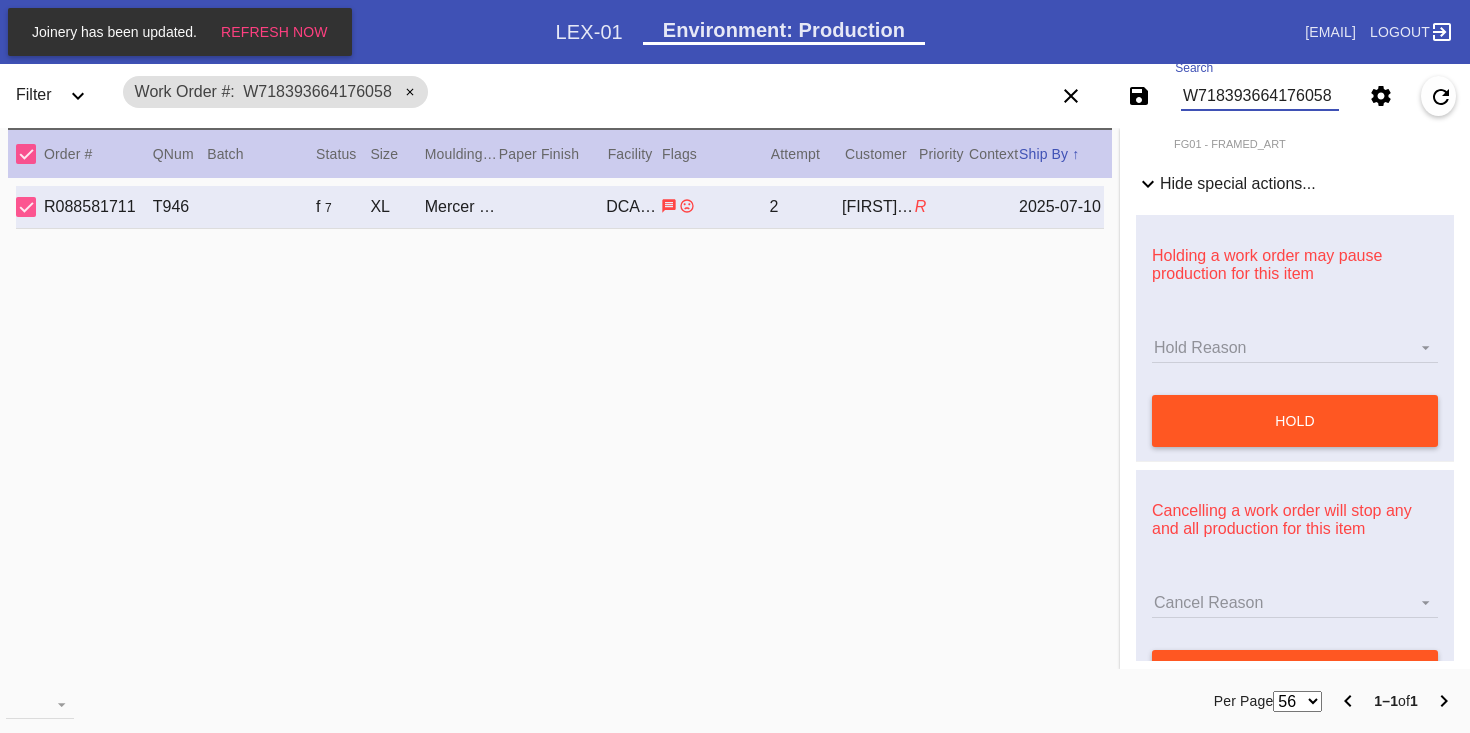 click on "W718393664176058" at bounding box center (1260, 96) 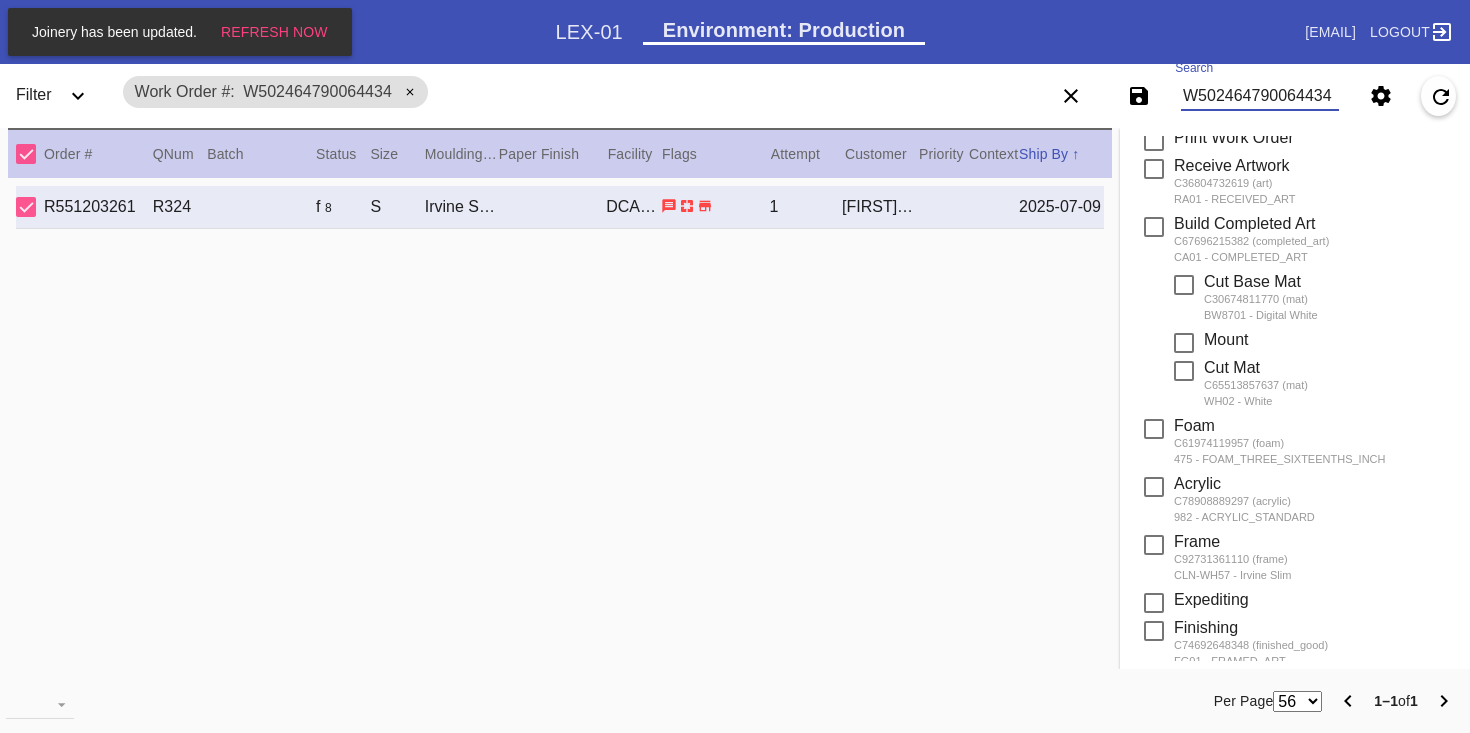 scroll, scrollTop: 0, scrollLeft: 0, axis: both 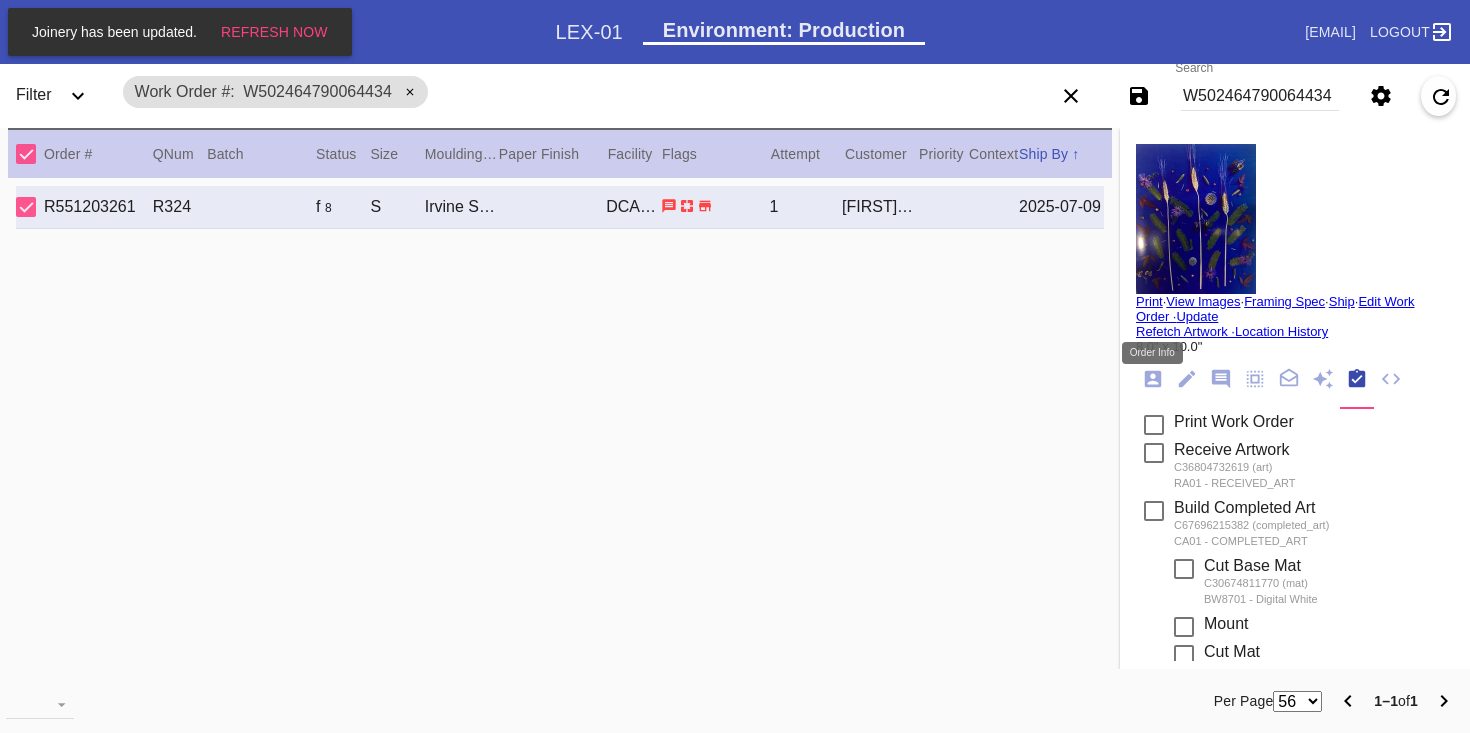 click at bounding box center (1153, 379) 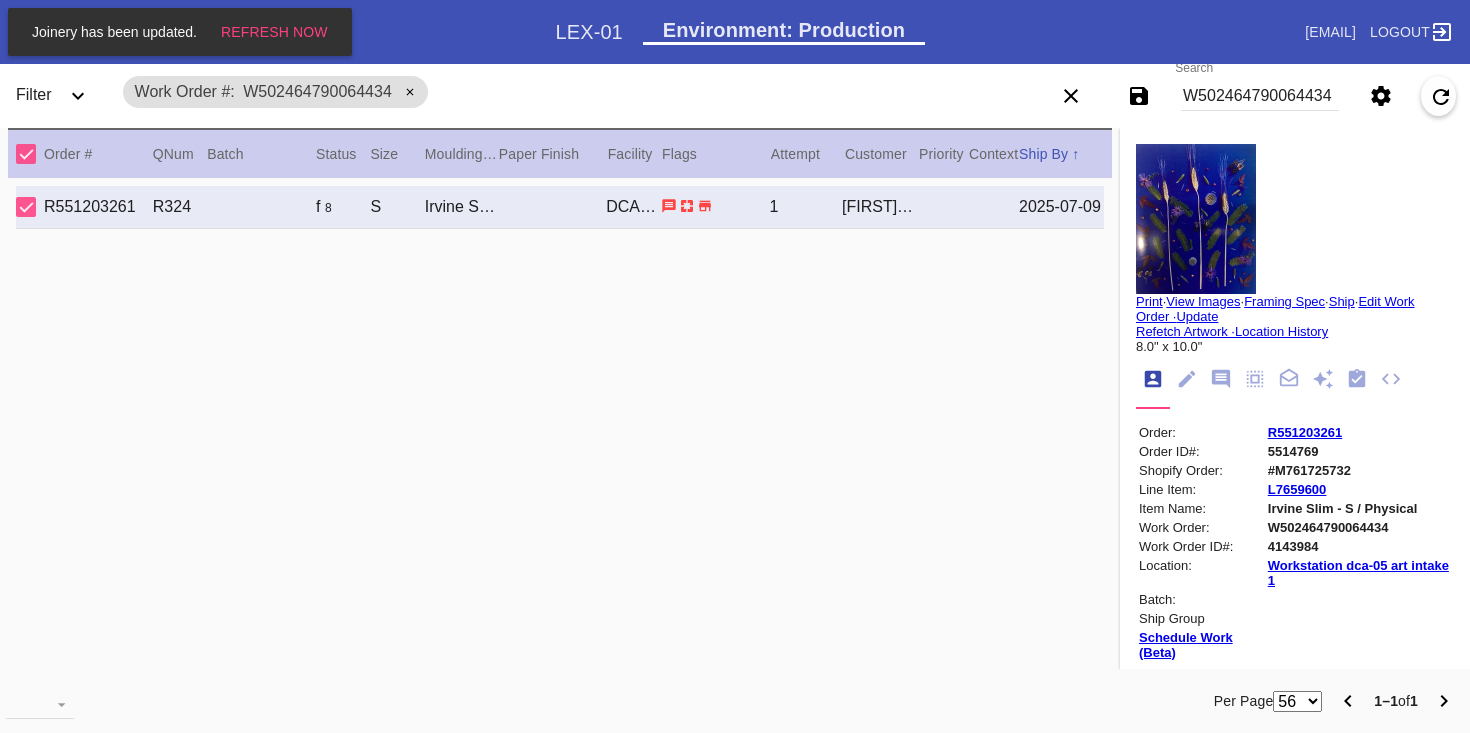 click on "W502464790064434" at bounding box center [1359, 527] 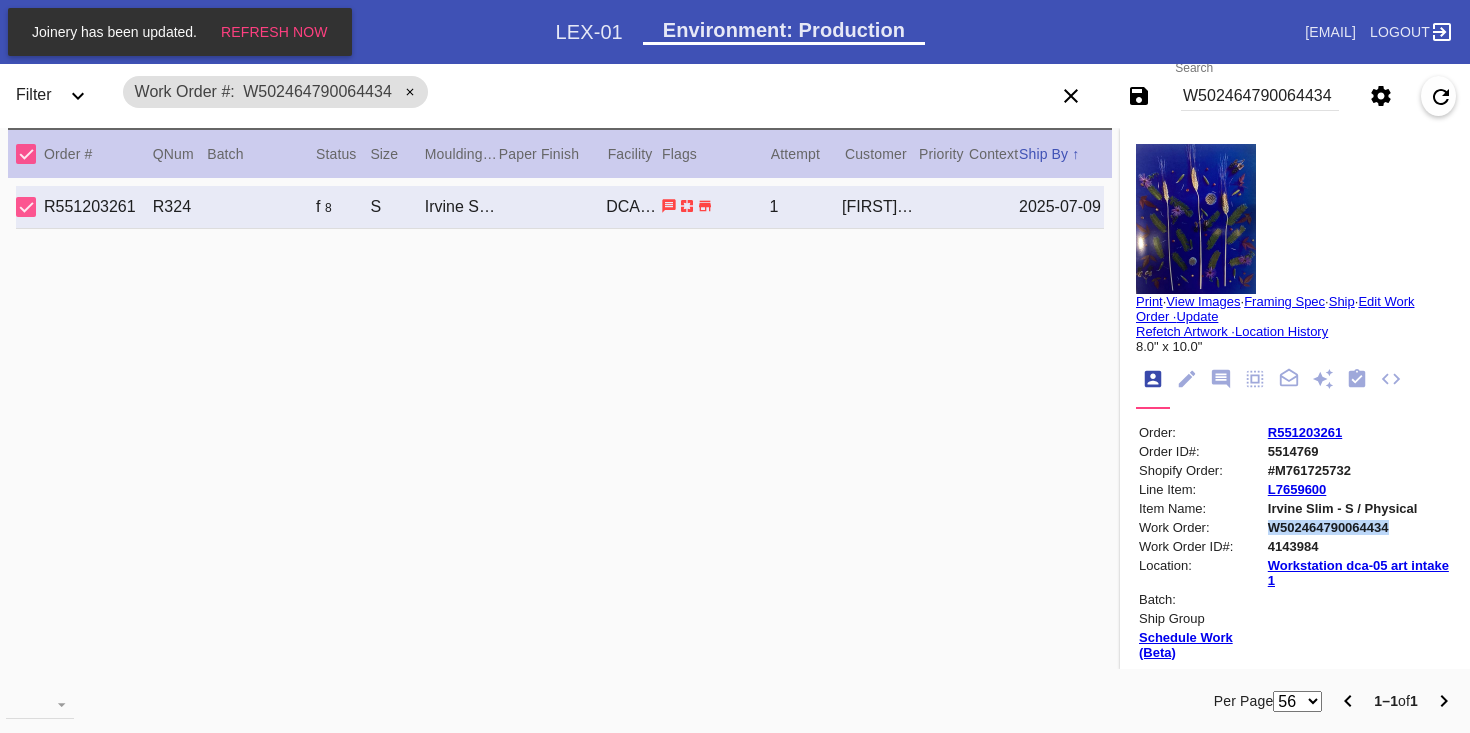 click on "W502464790064434" at bounding box center (1359, 527) 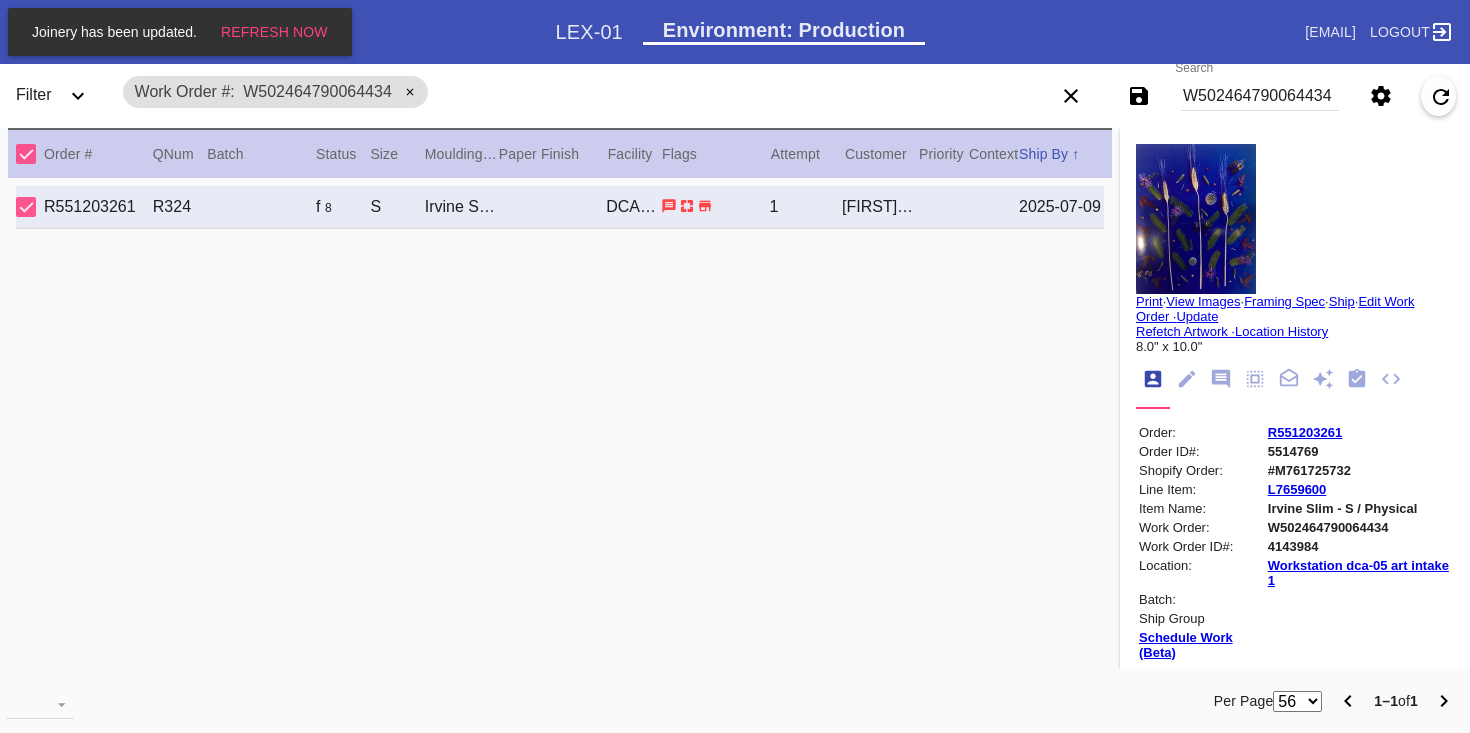 click on "W502464790064434" at bounding box center (1260, 96) 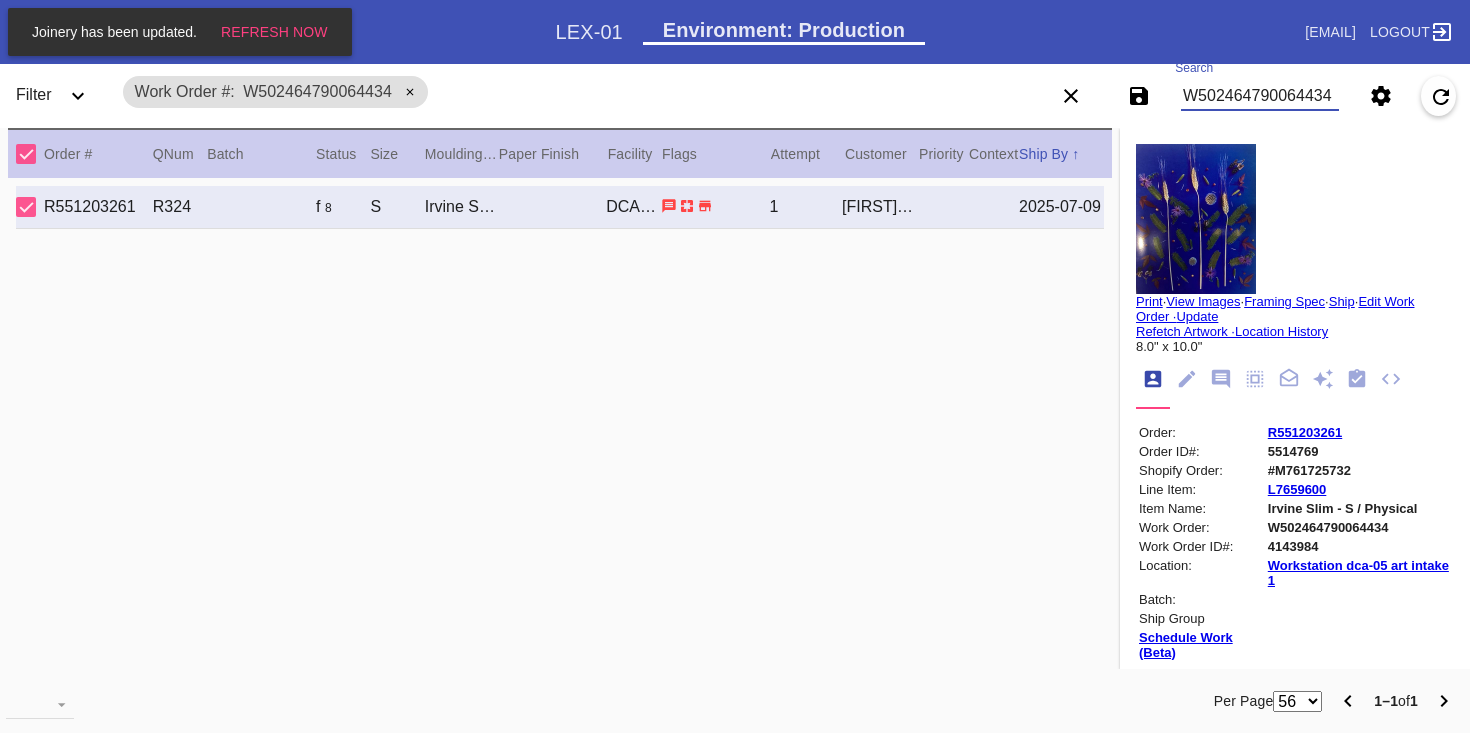 click on "W502464790064434" at bounding box center (1260, 96) 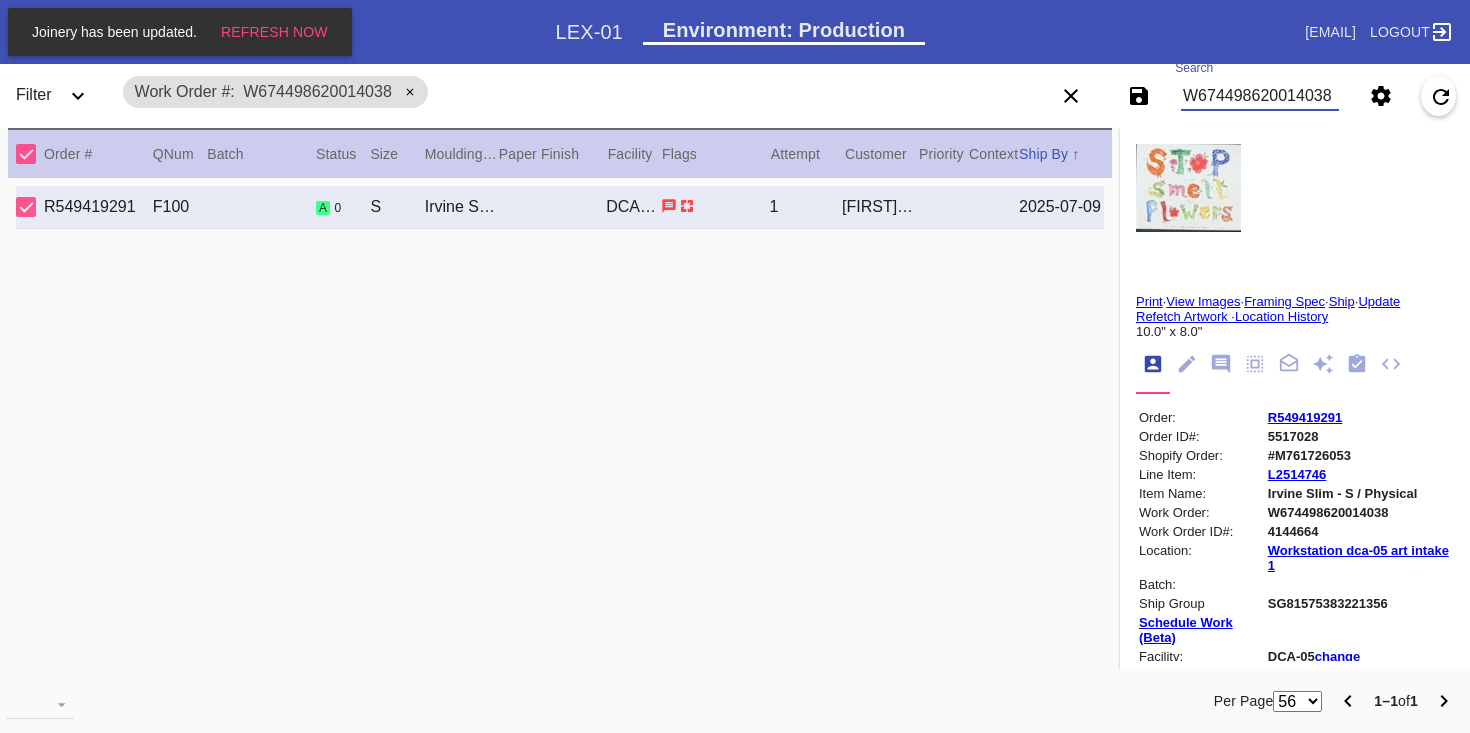 type on "W674498620014038" 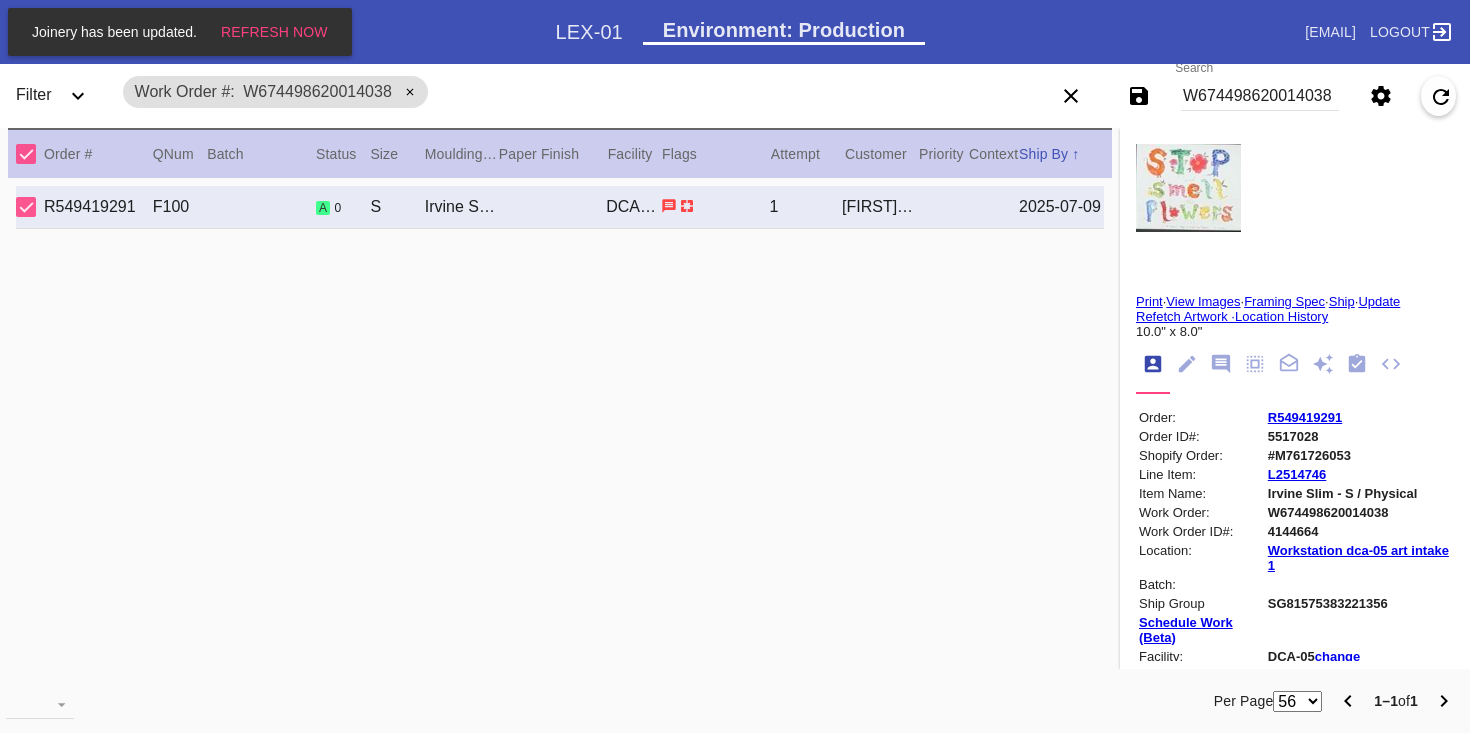 click on "#M761726053" at bounding box center [1359, 455] 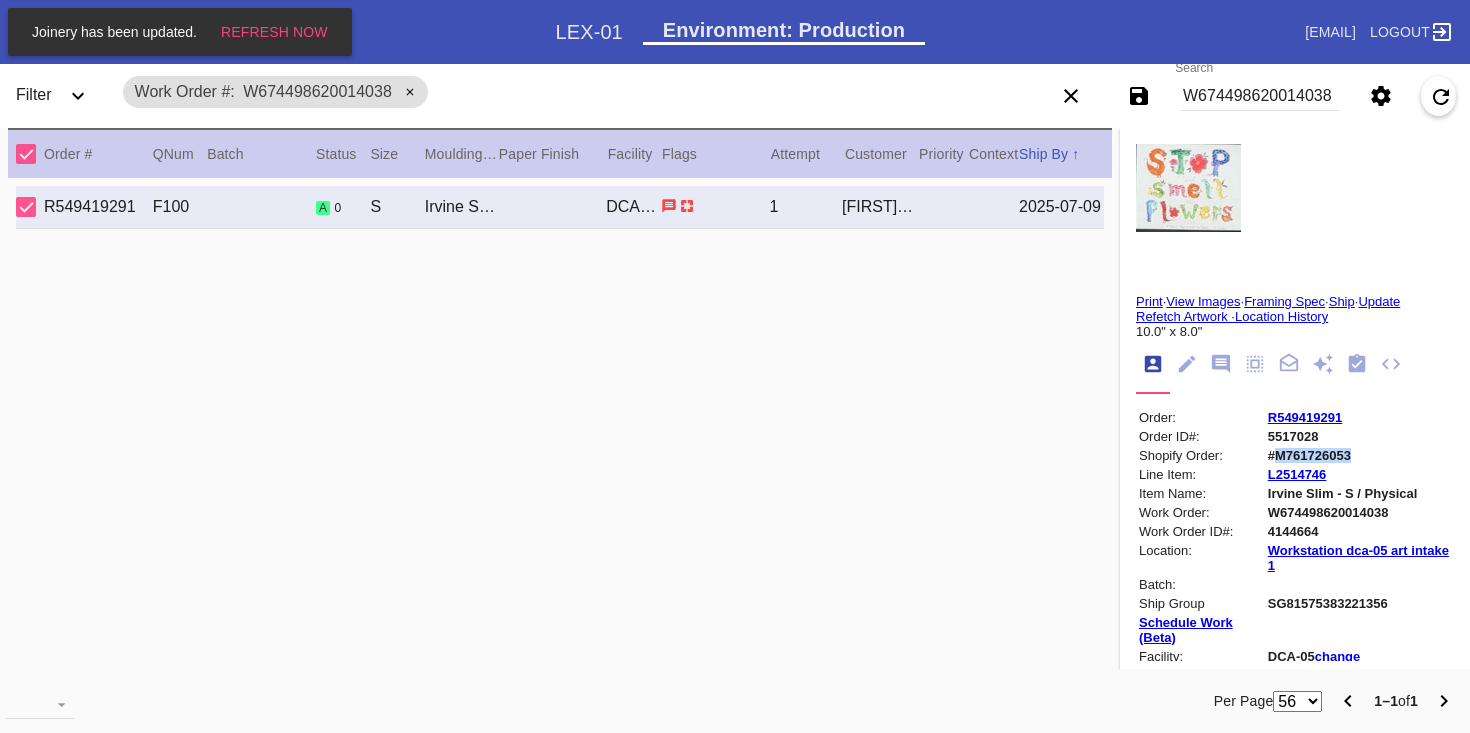 click on "#M761726053" at bounding box center [1359, 455] 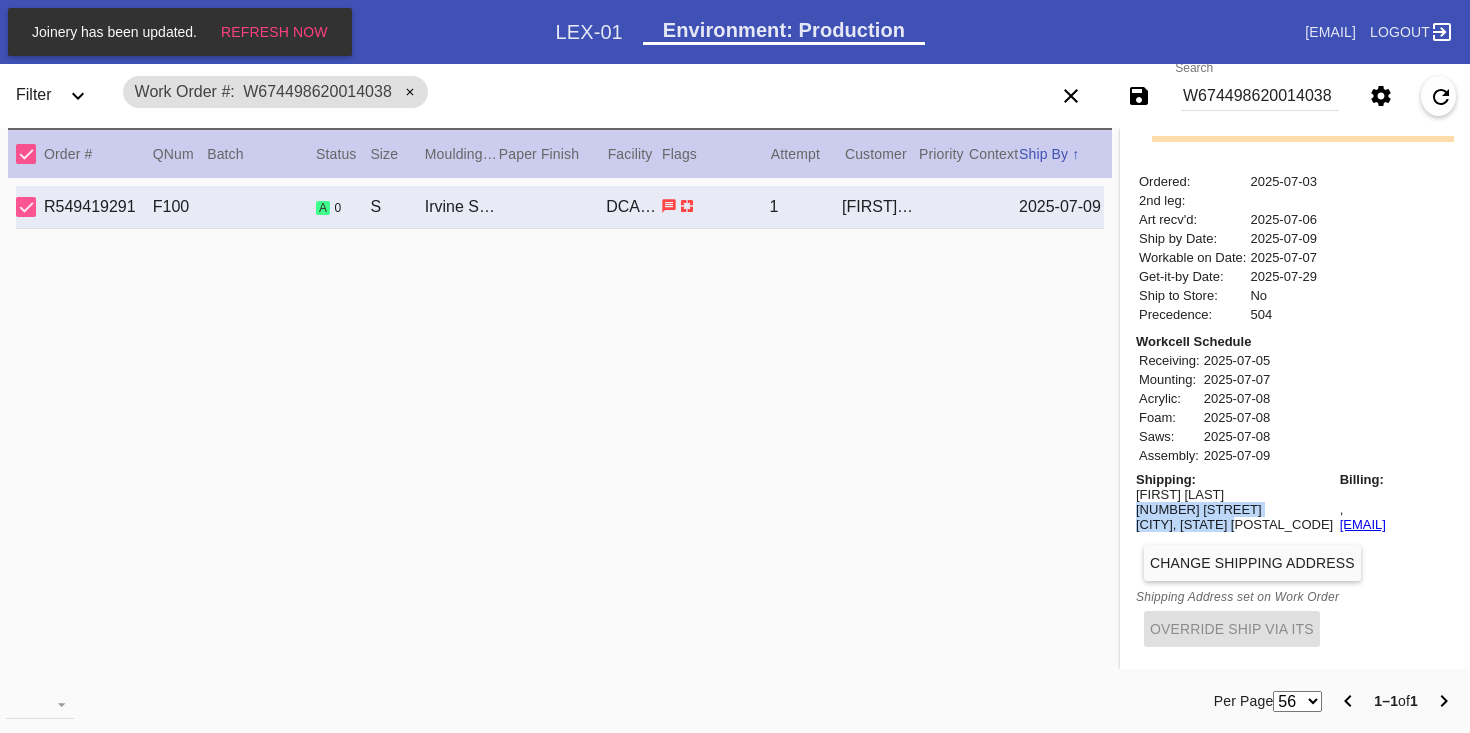 drag, startPoint x: 1137, startPoint y: 509, endPoint x: 1253, endPoint y: 519, distance: 116.43024 